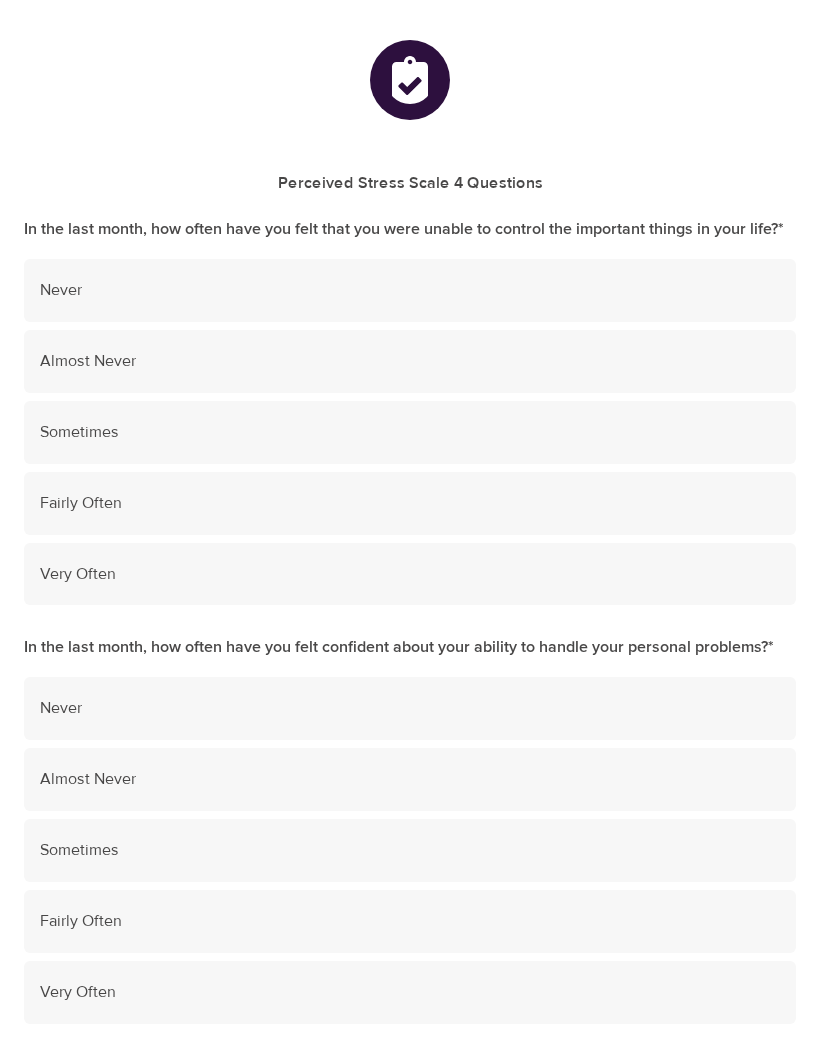 scroll, scrollTop: 0, scrollLeft: 0, axis: both 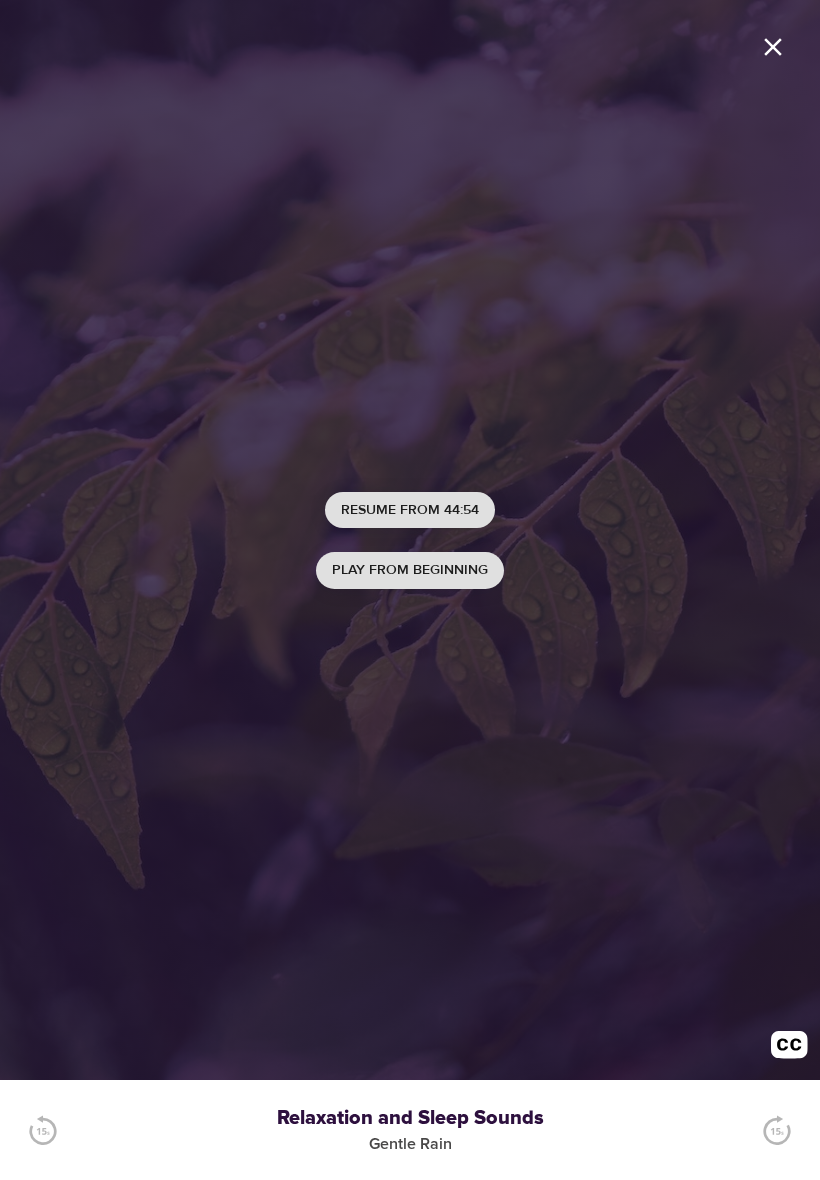 click on "Play from beginning" at bounding box center [410, 570] 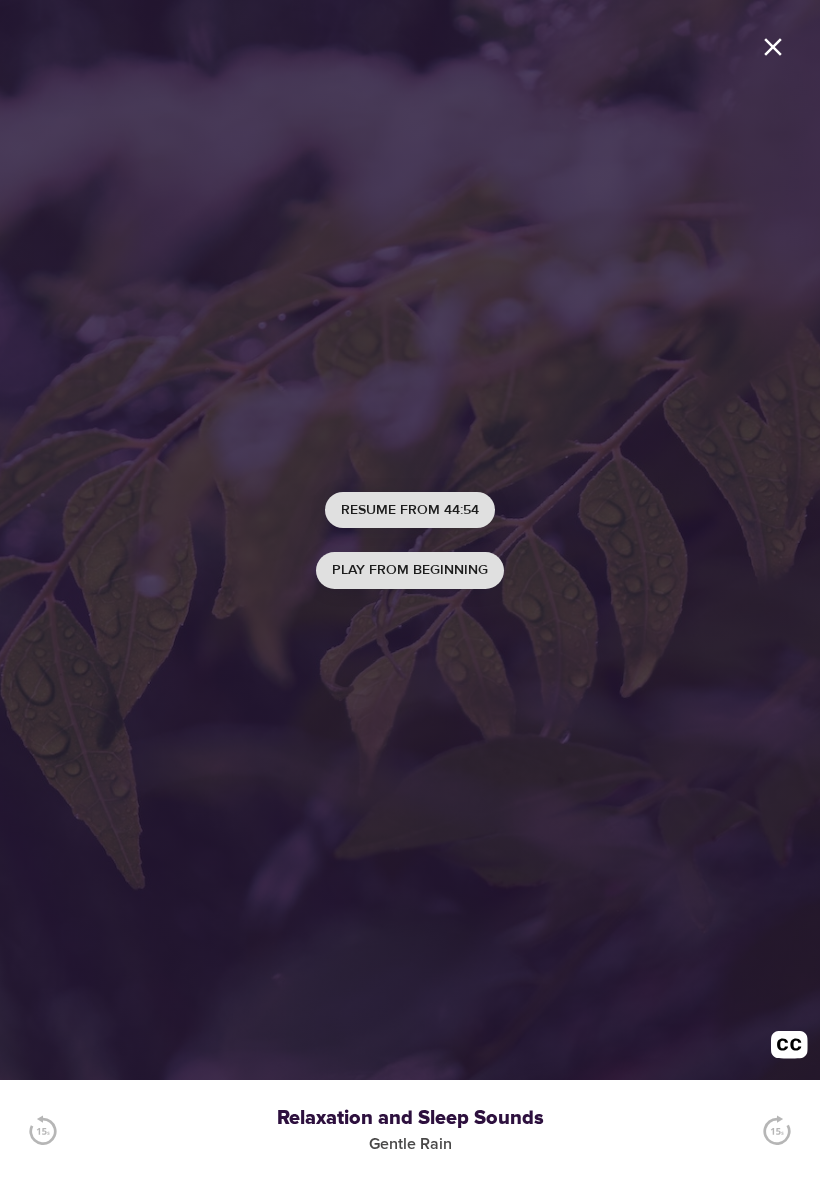 scroll, scrollTop: 0, scrollLeft: 0, axis: both 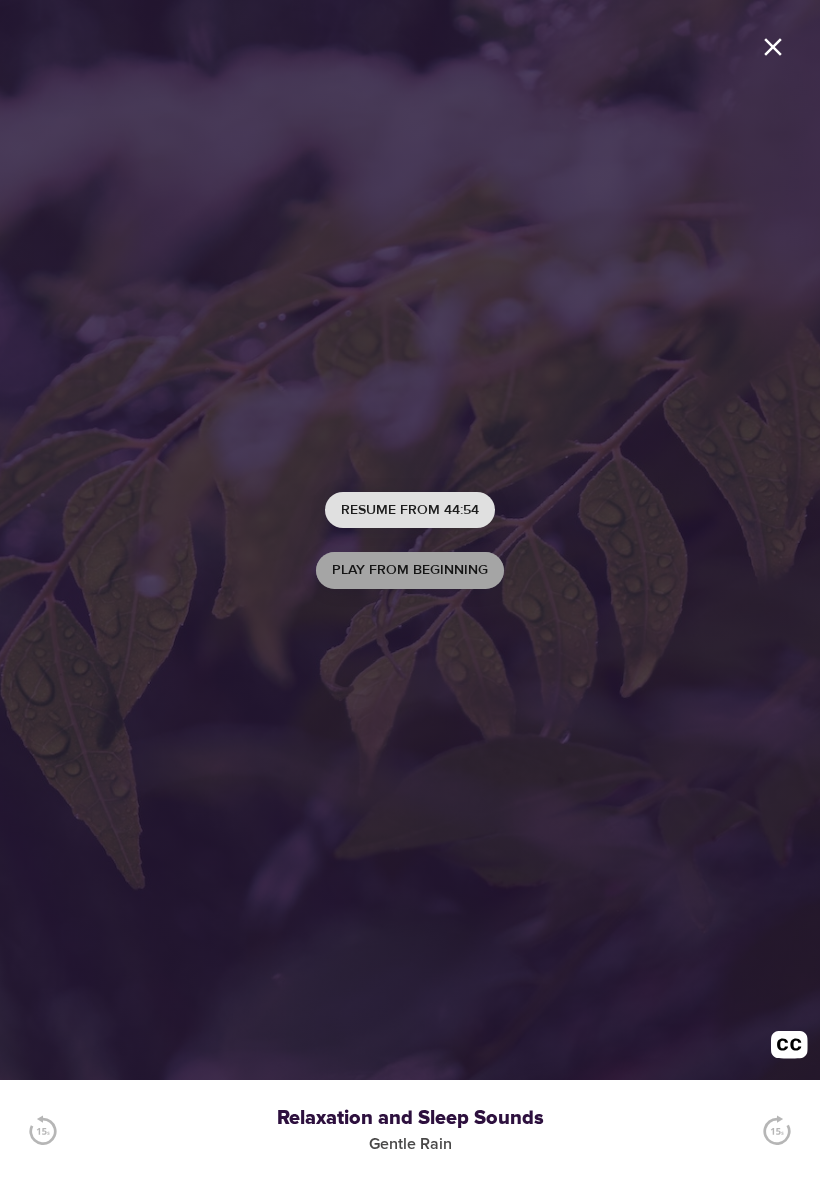 click on "Play from beginning" at bounding box center (410, 570) 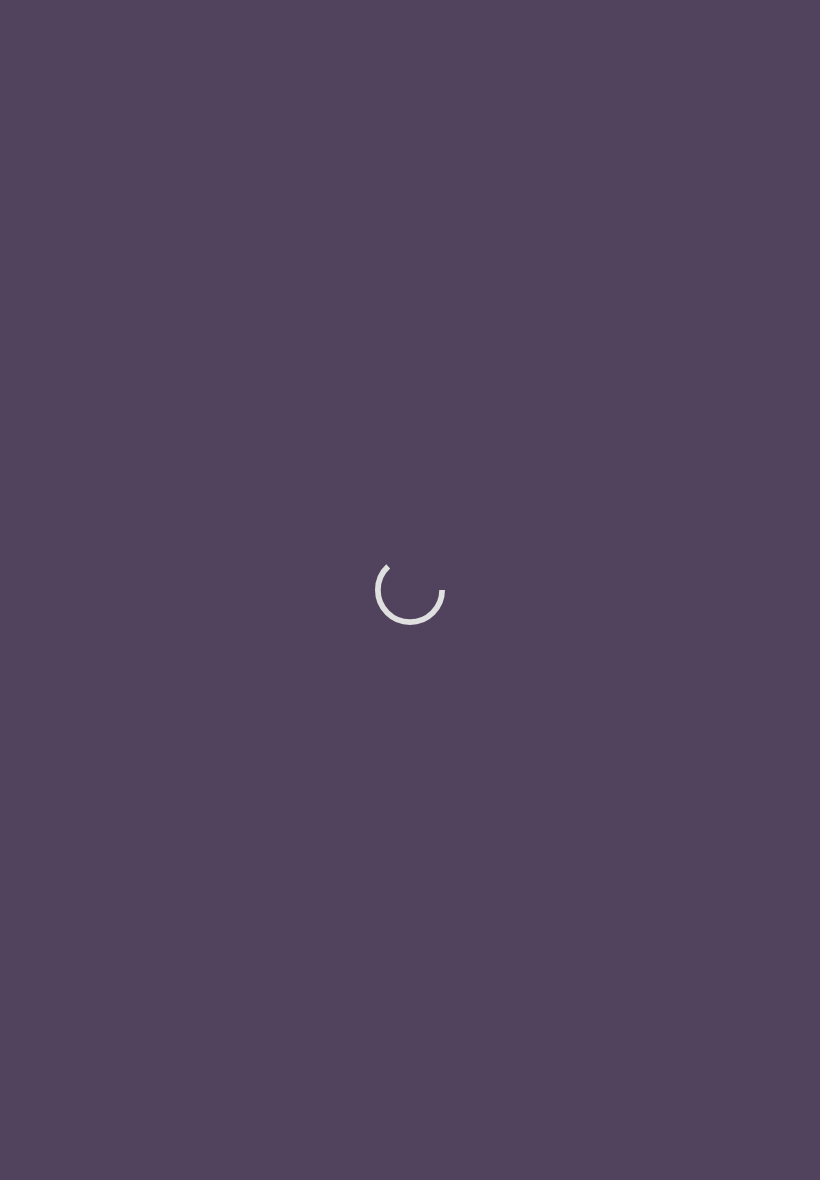 scroll, scrollTop: 0, scrollLeft: 0, axis: both 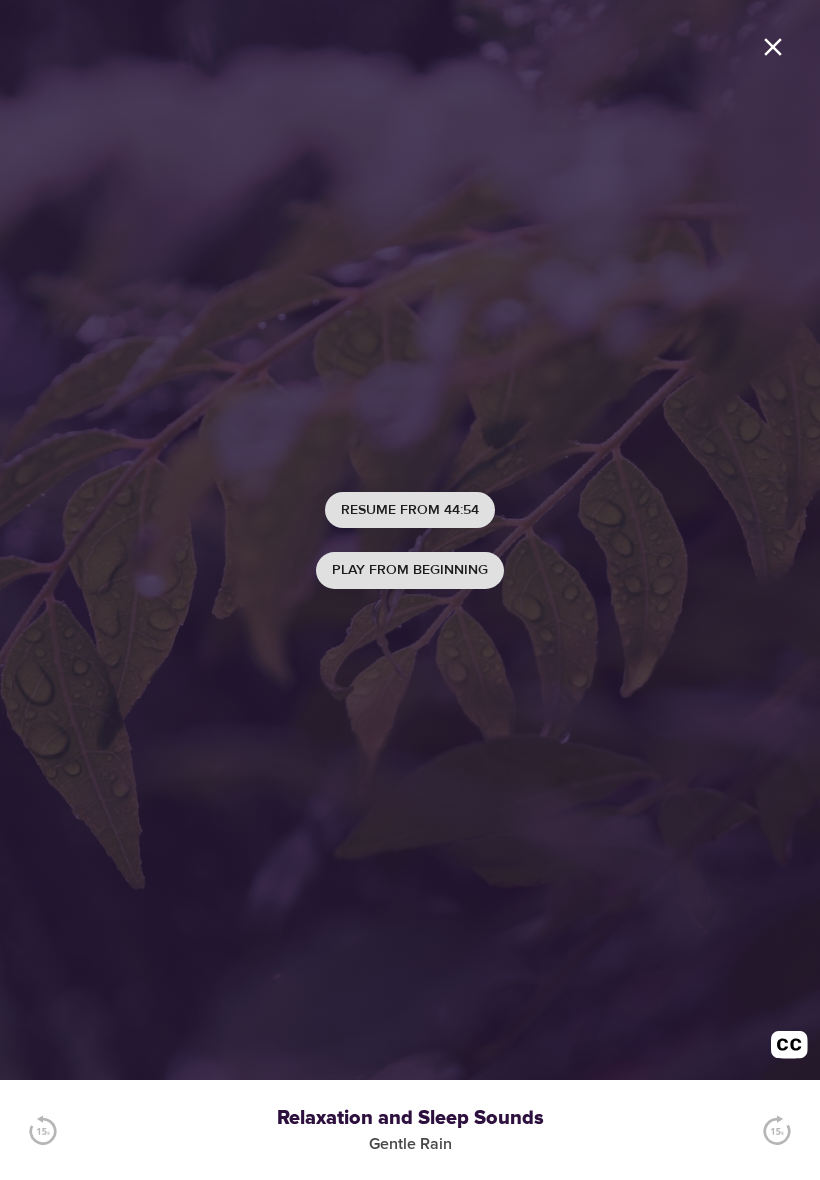 click on "Play from beginning" at bounding box center (410, 570) 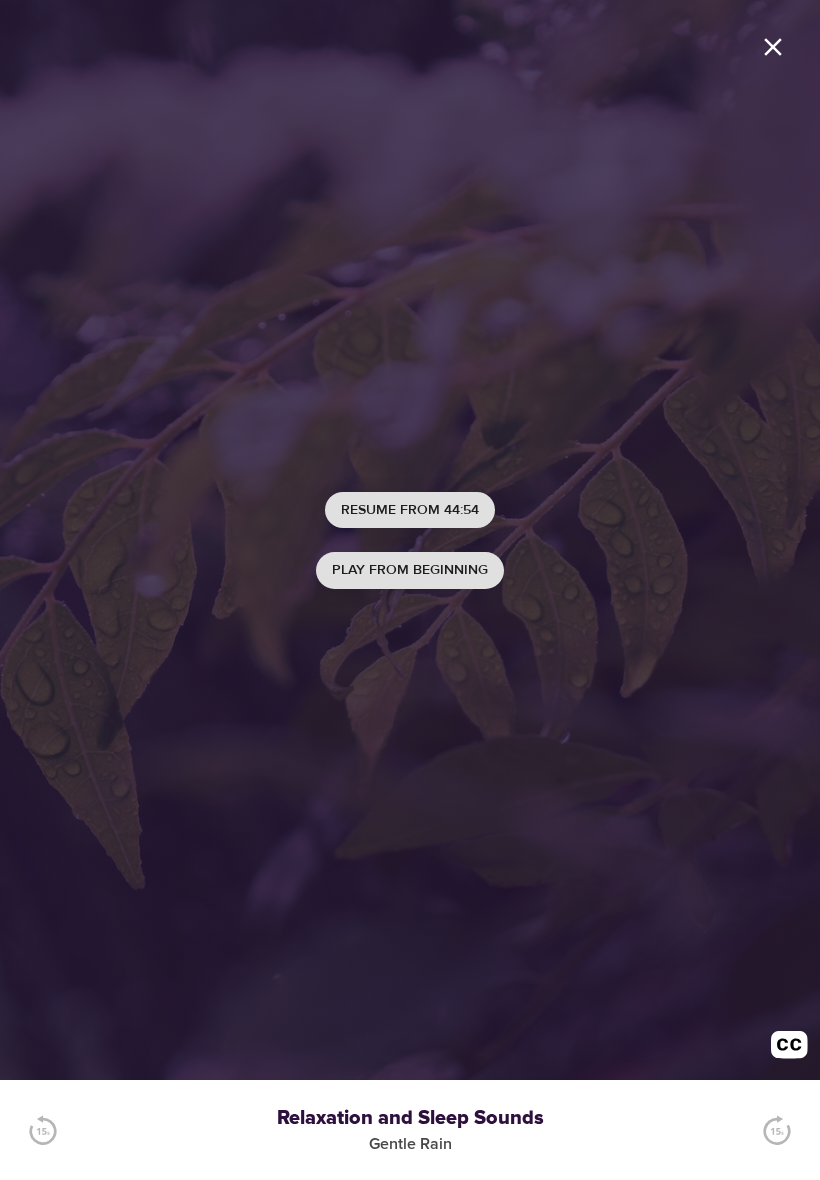 scroll, scrollTop: 0, scrollLeft: 0, axis: both 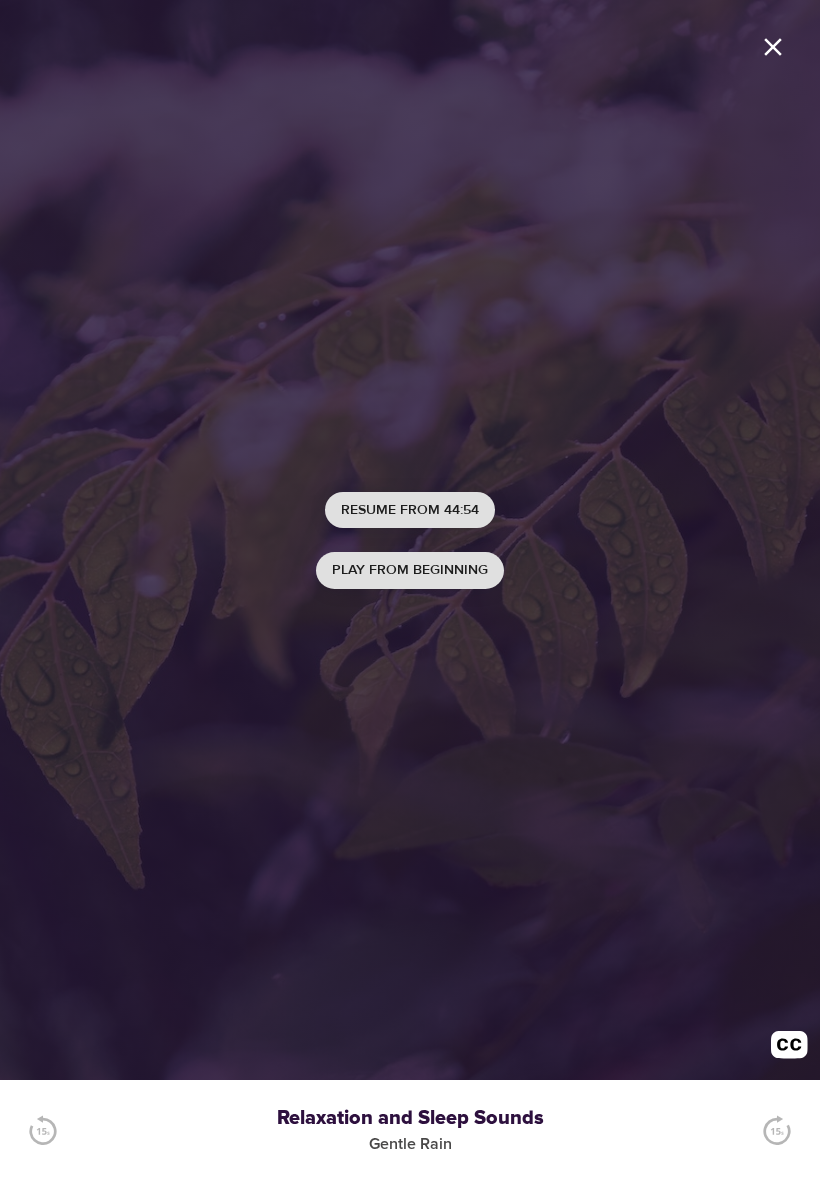 click on "Resume from 44:54" at bounding box center (410, 510) 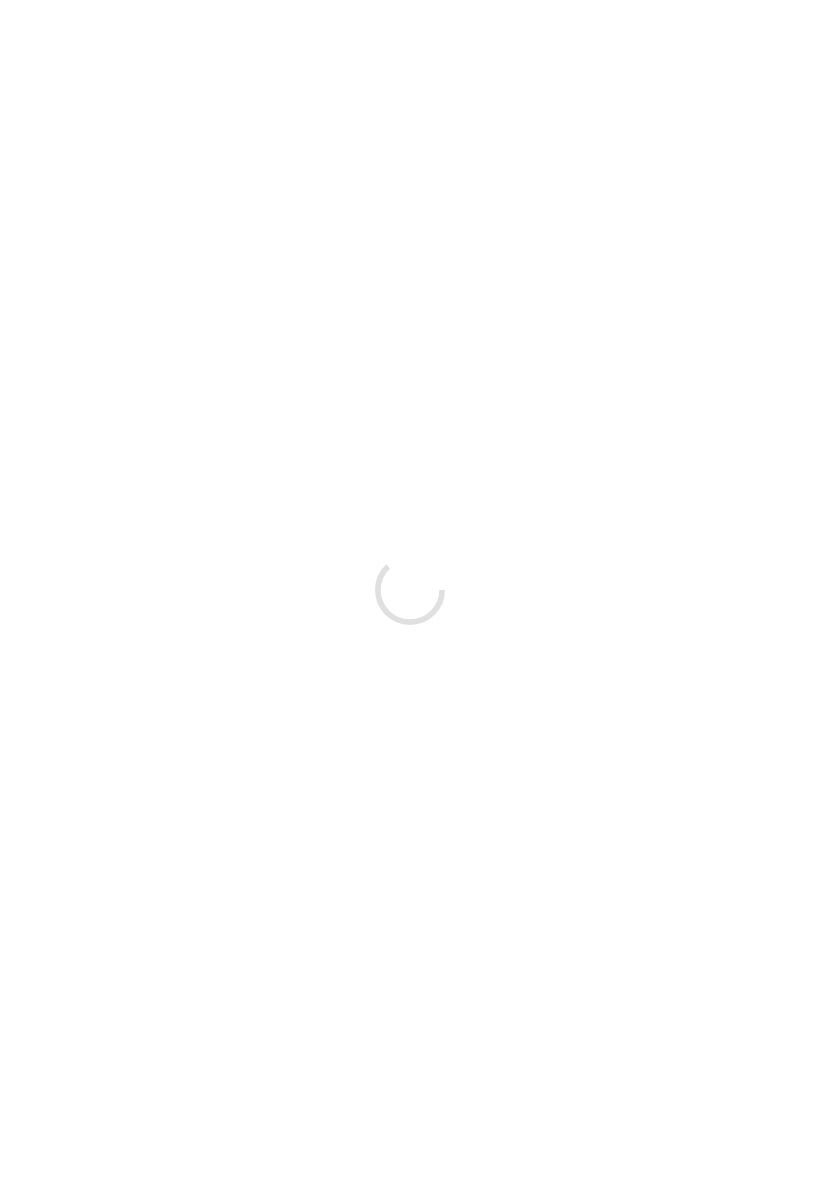 scroll, scrollTop: 0, scrollLeft: 0, axis: both 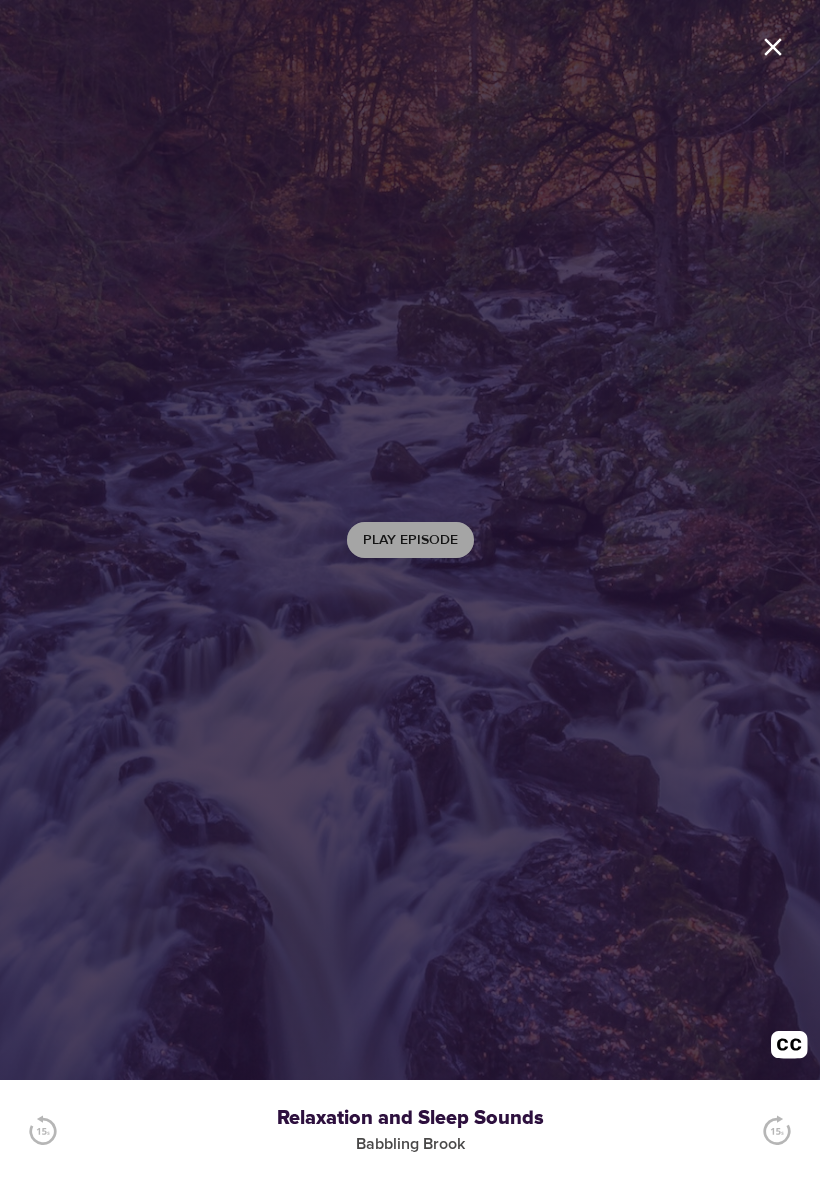 click on "Play Episode" at bounding box center [410, 540] 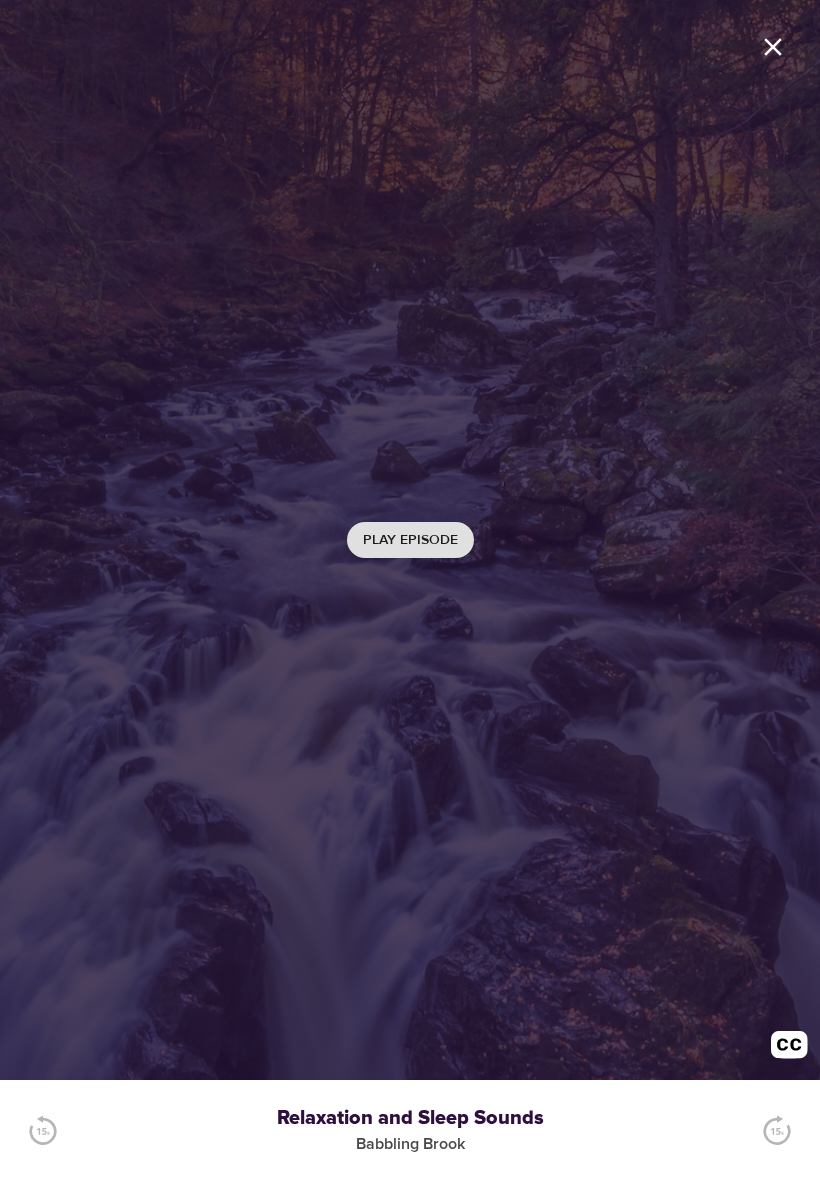 scroll, scrollTop: 0, scrollLeft: 0, axis: both 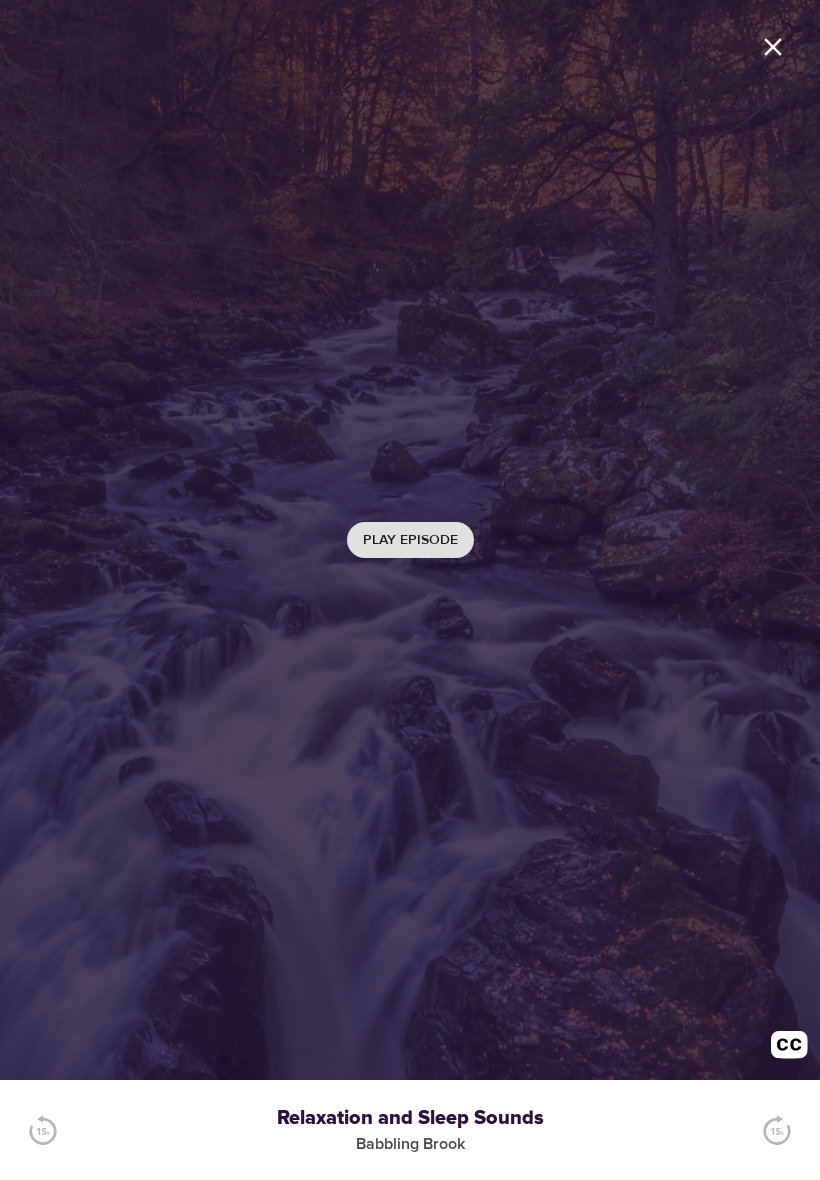 click on "Babbling Brook" at bounding box center [410, 1144] 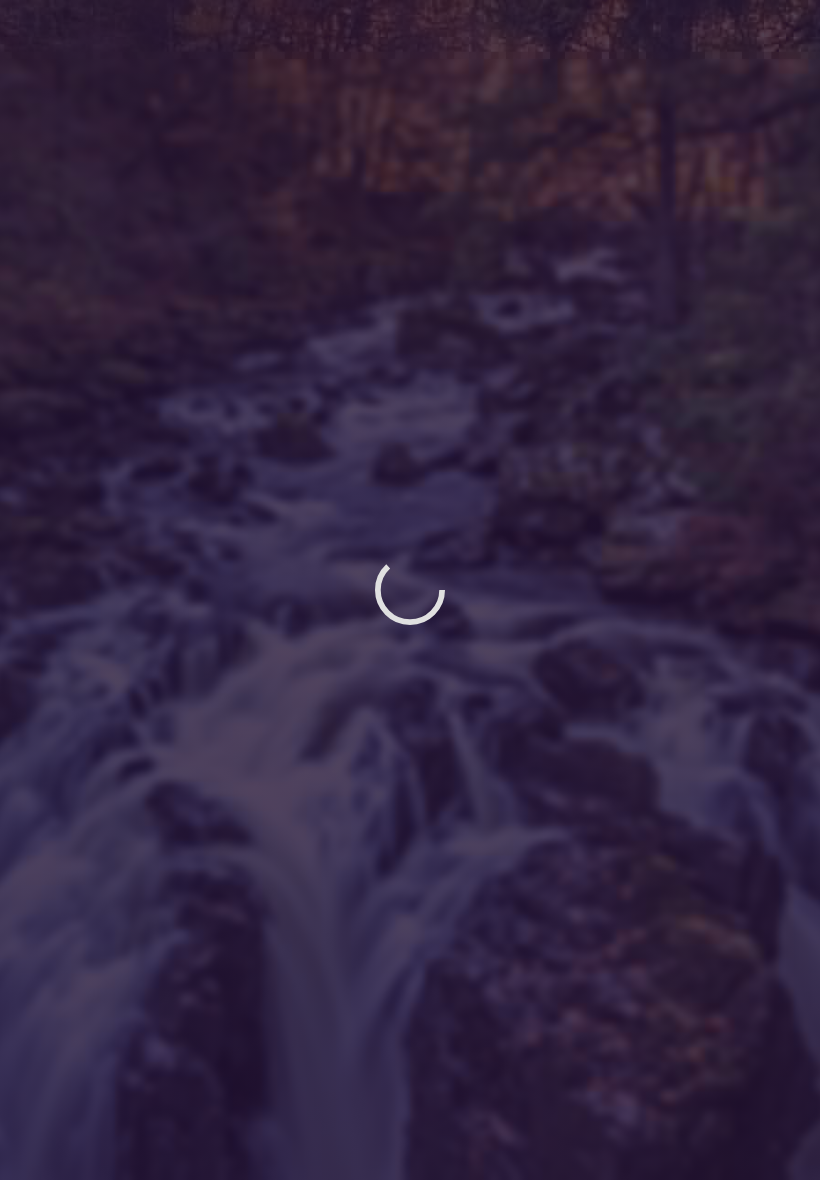 scroll, scrollTop: 0, scrollLeft: 0, axis: both 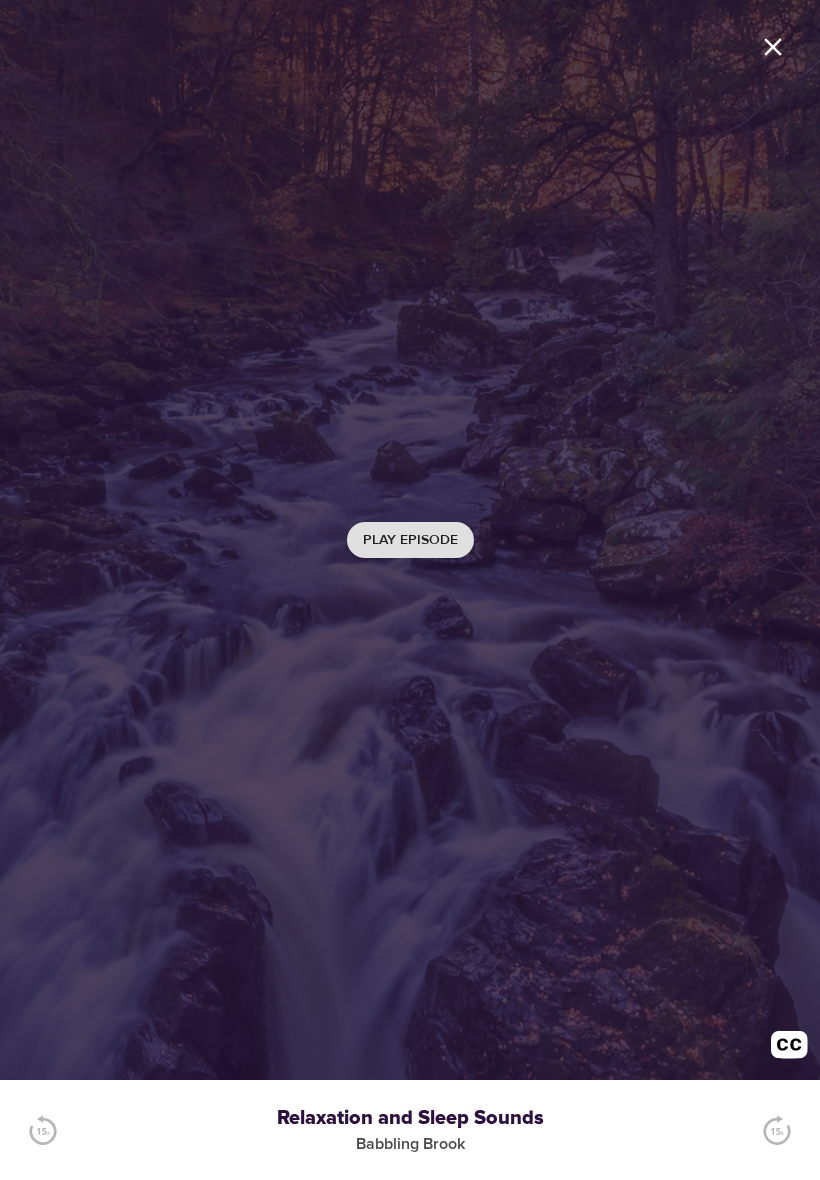 click on "Play Episode" at bounding box center [410, 540] 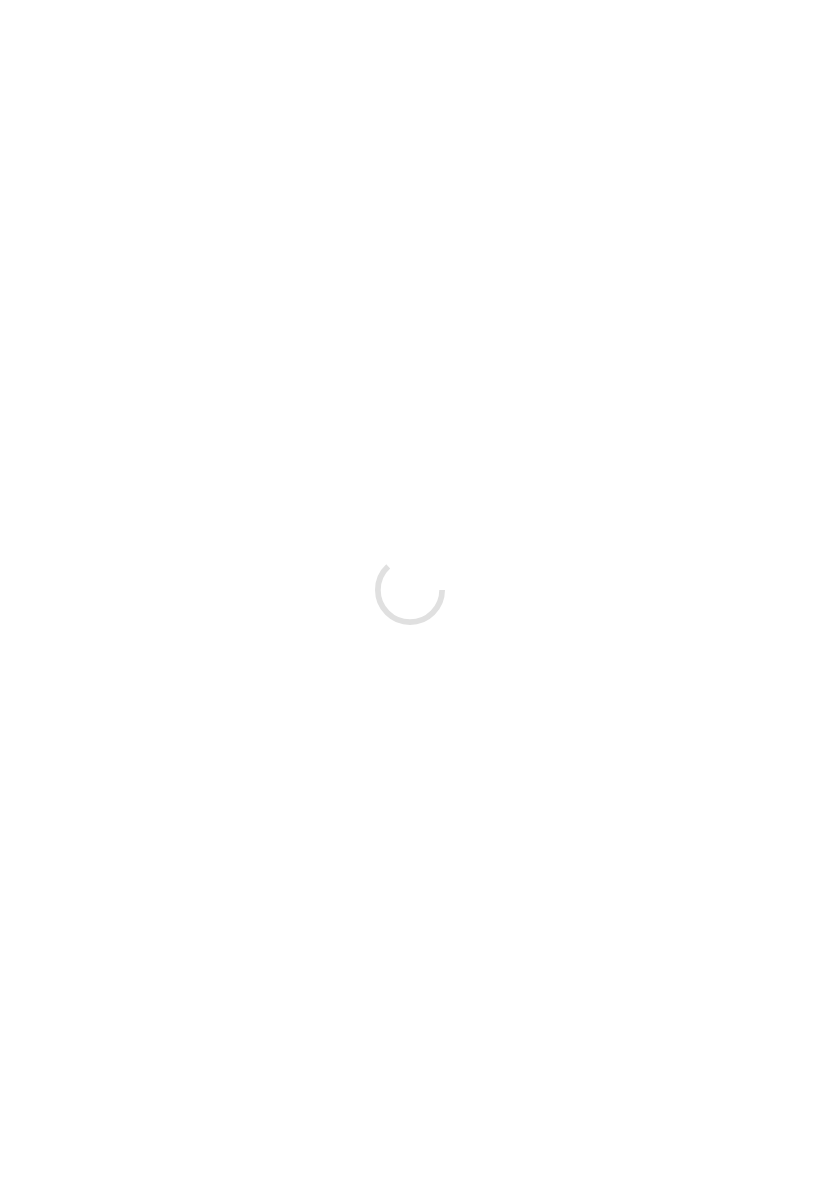 scroll, scrollTop: 0, scrollLeft: 0, axis: both 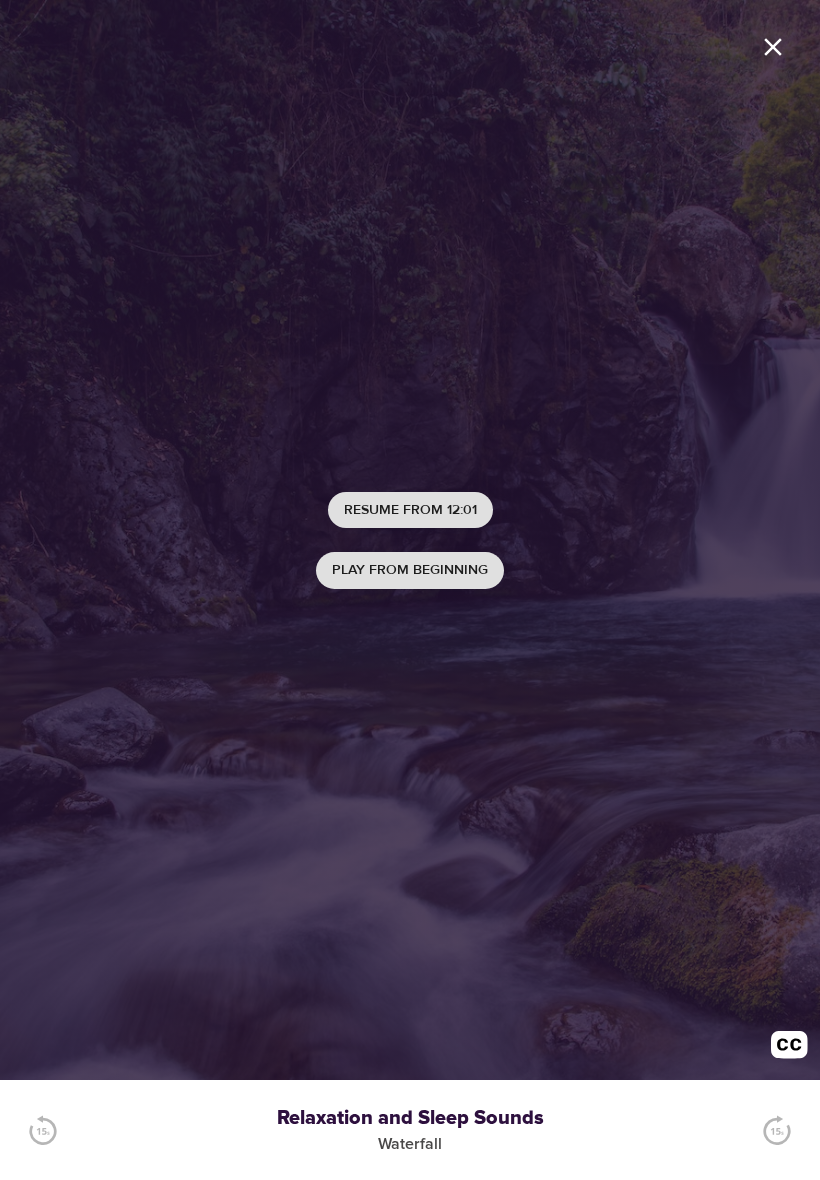 click on "Play from beginning" at bounding box center [410, 570] 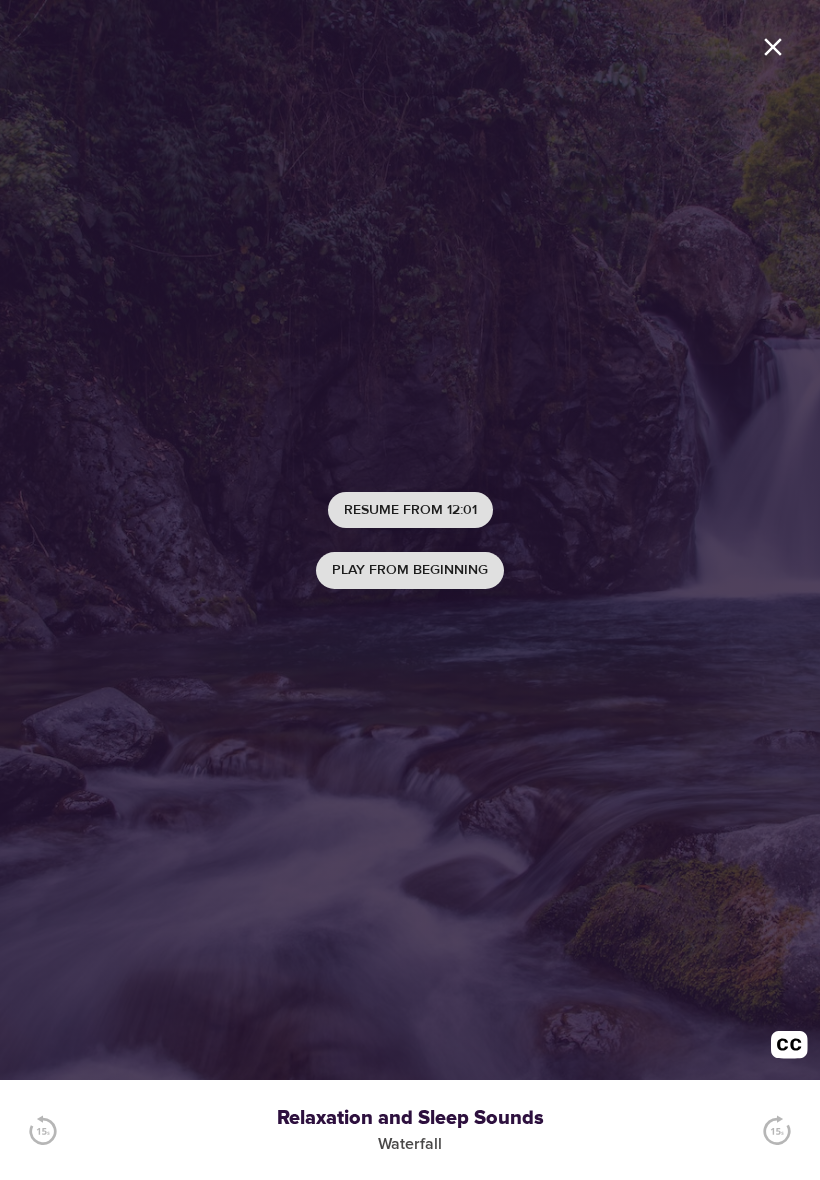 scroll, scrollTop: 0, scrollLeft: 0, axis: both 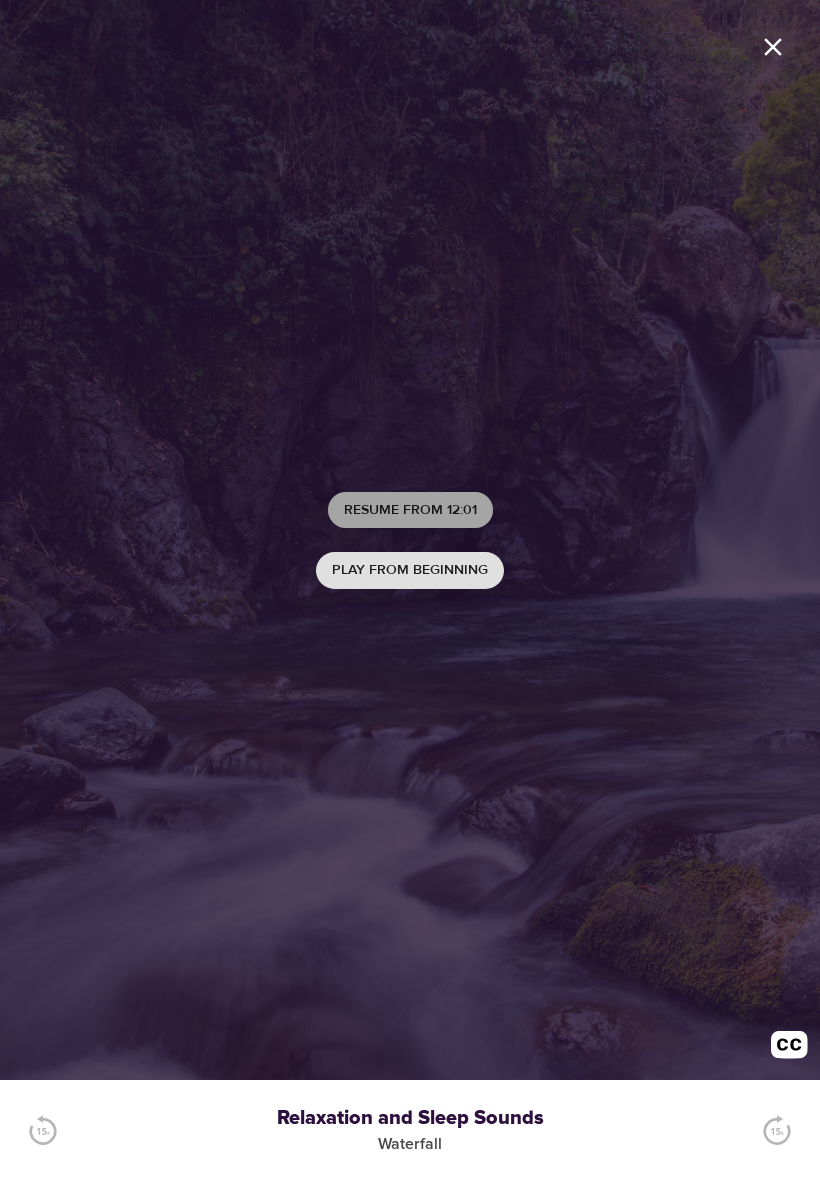 click on "Resume from 12:01" at bounding box center [410, 510] 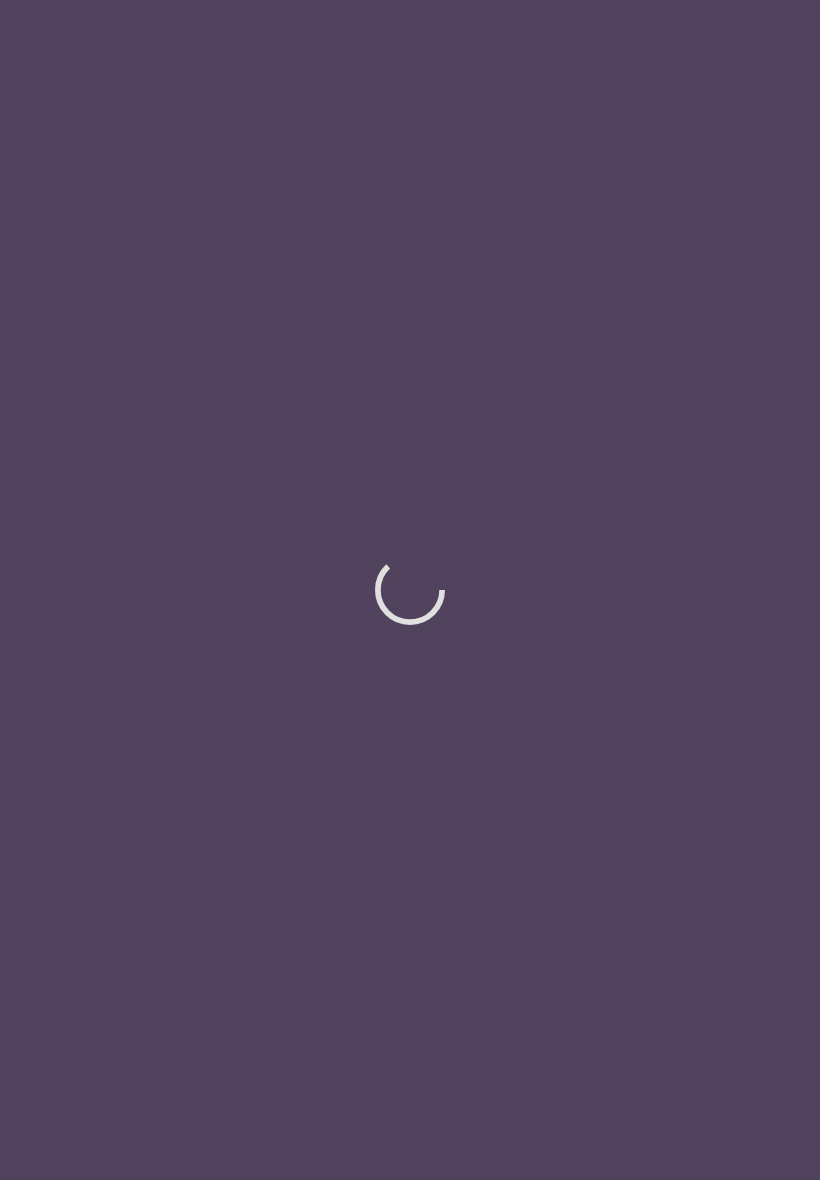 scroll, scrollTop: 0, scrollLeft: 0, axis: both 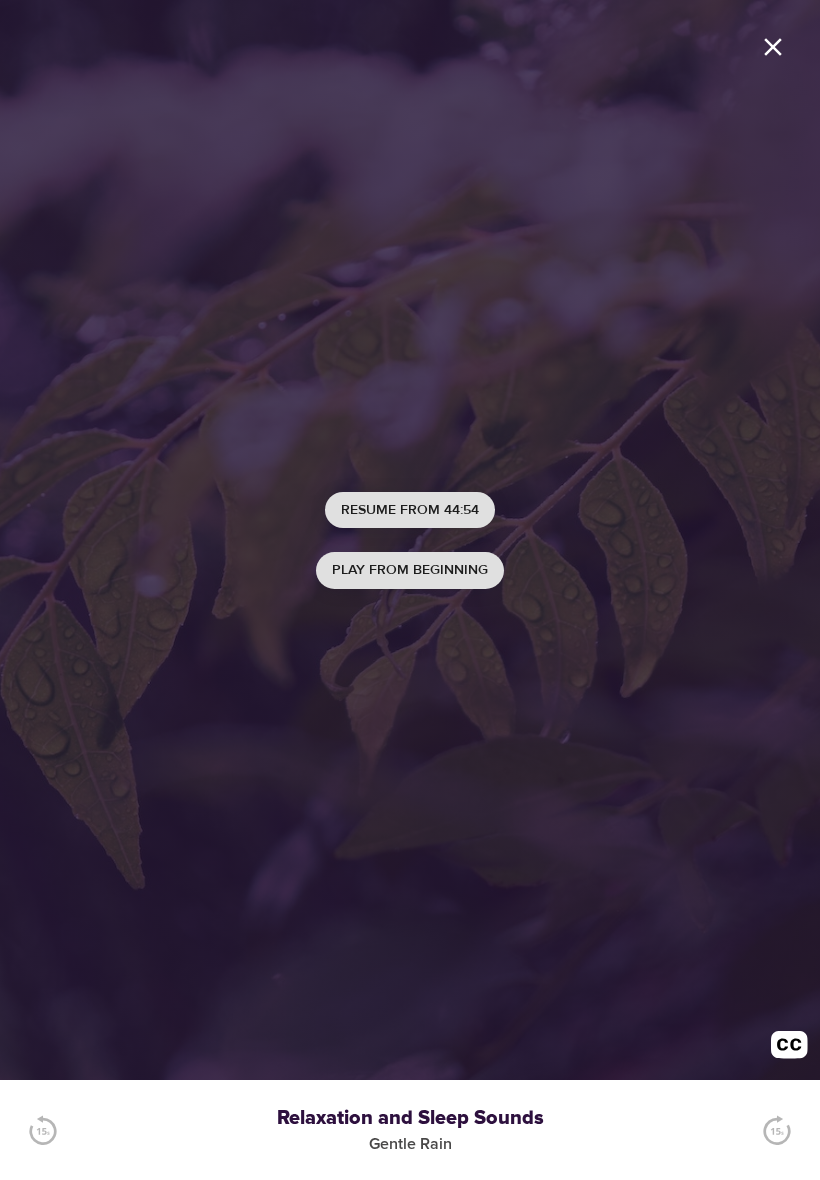click on "Play from beginning" at bounding box center (410, 570) 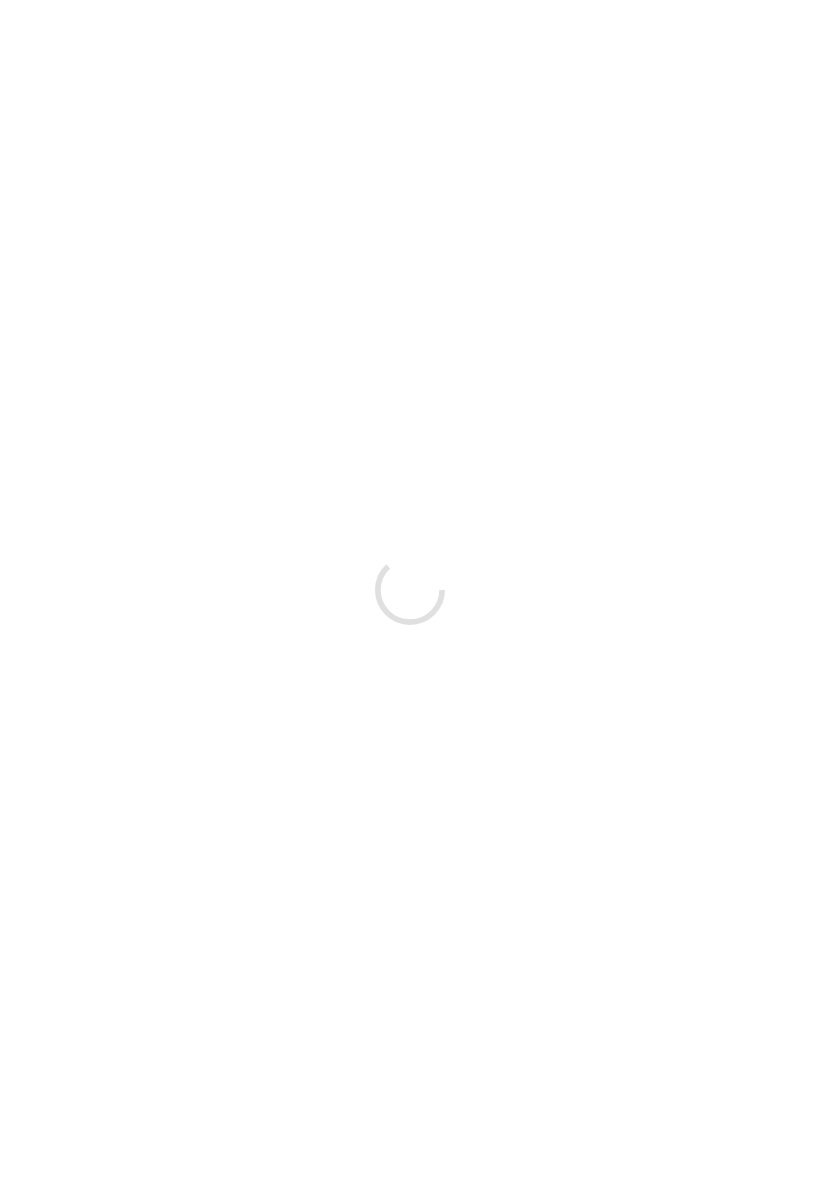scroll, scrollTop: 0, scrollLeft: 0, axis: both 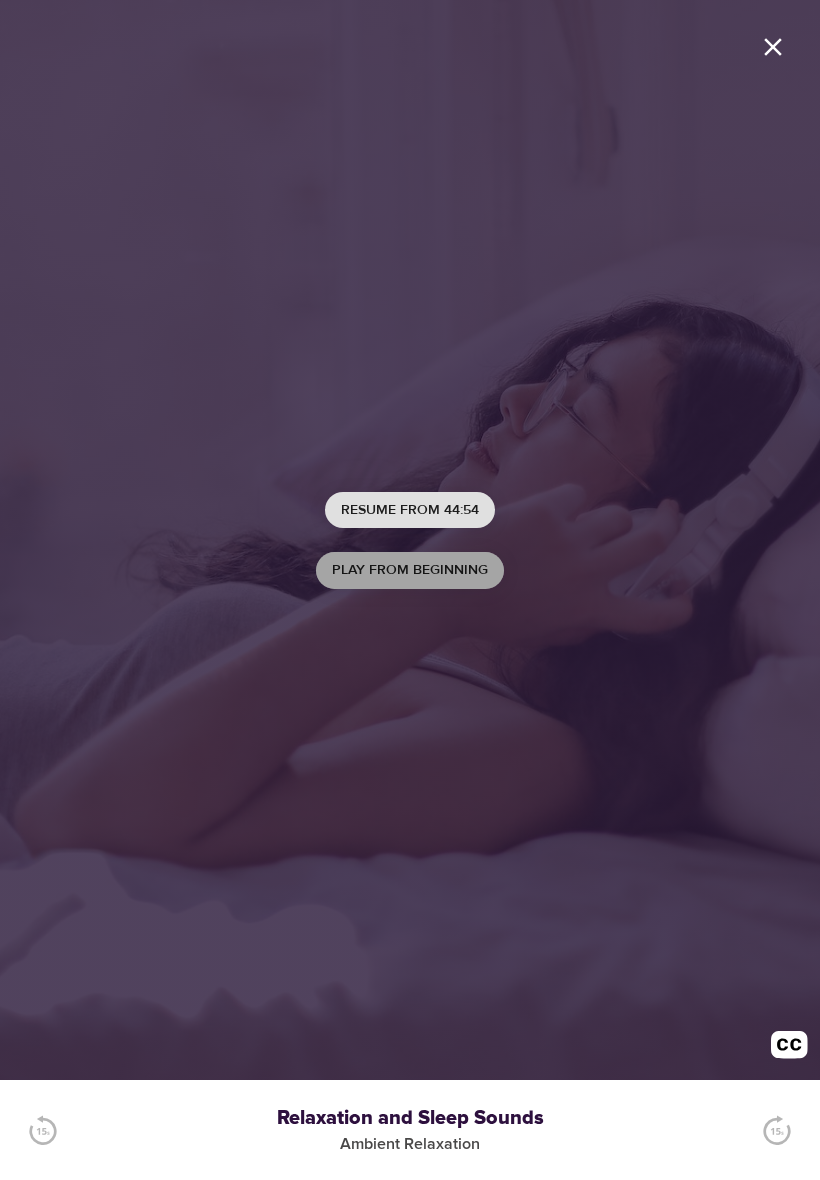 click on "Play from beginning" at bounding box center [410, 570] 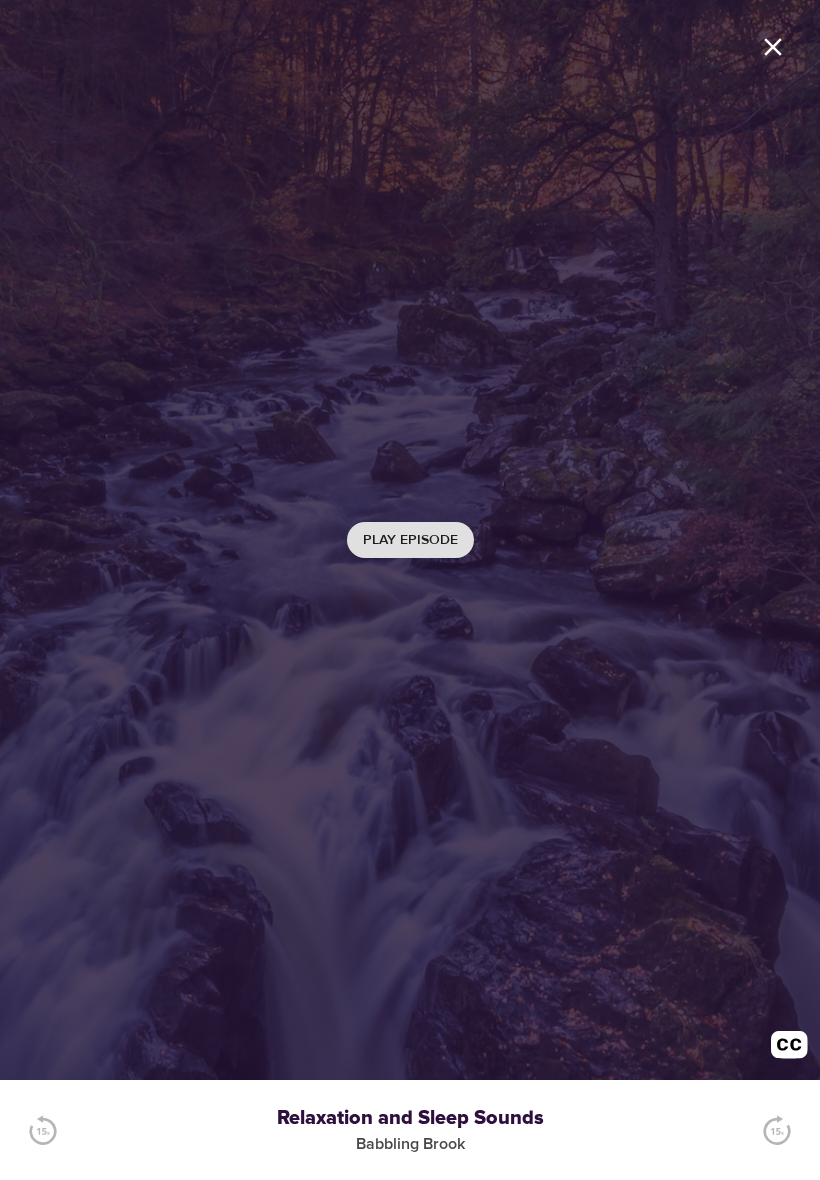 scroll, scrollTop: 0, scrollLeft: 0, axis: both 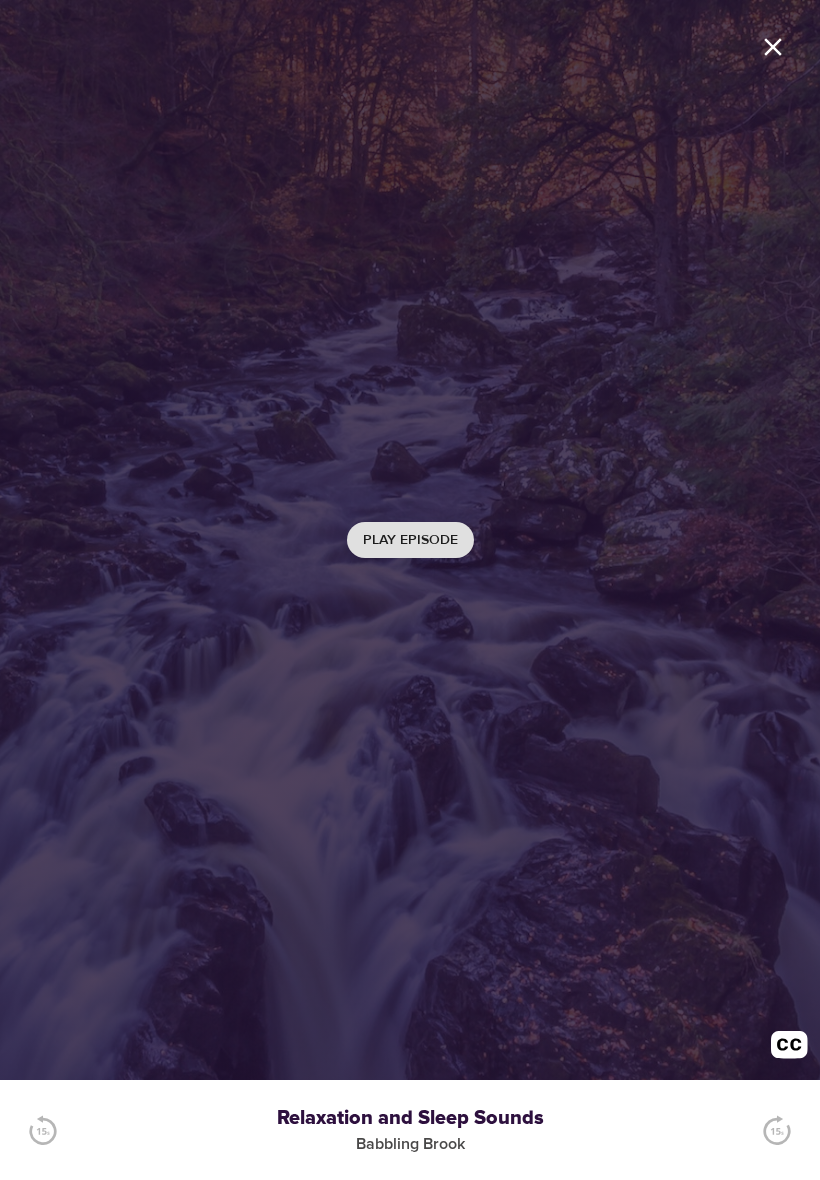 click on "Play Episode" at bounding box center [410, 540] 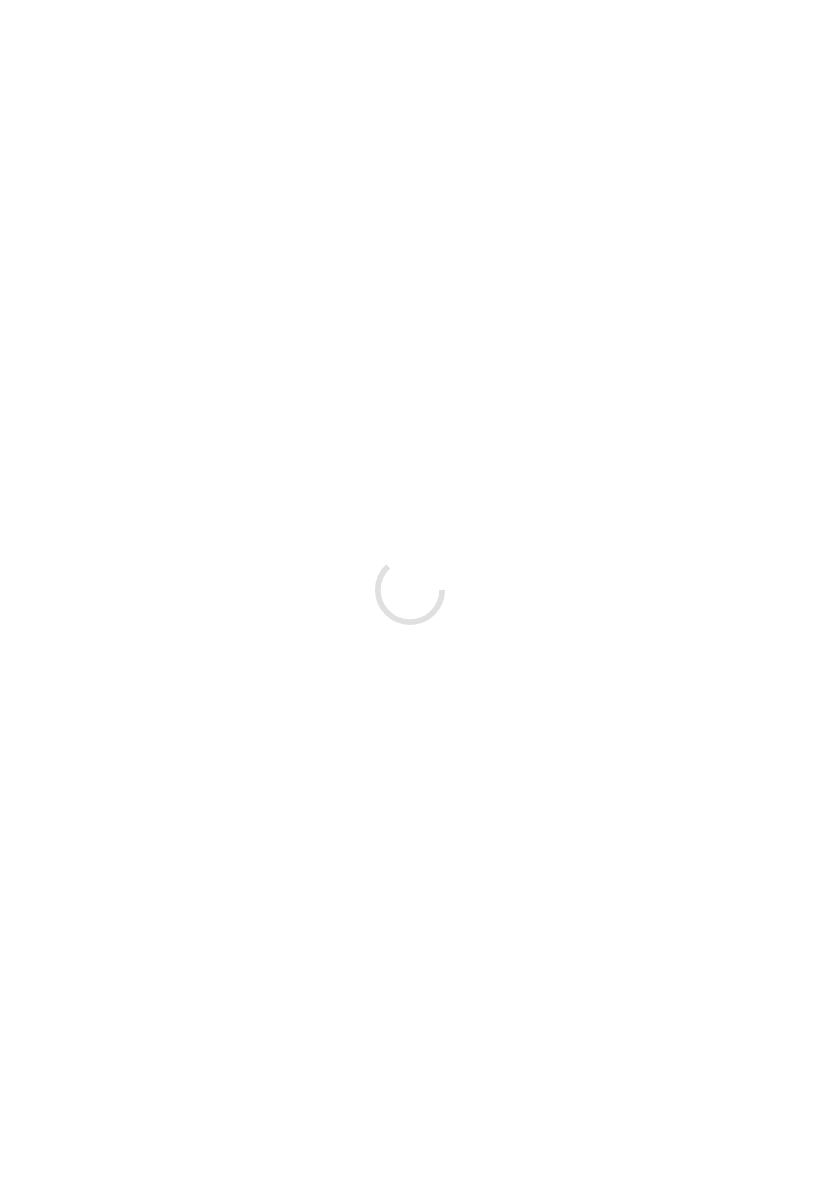 scroll, scrollTop: 0, scrollLeft: 0, axis: both 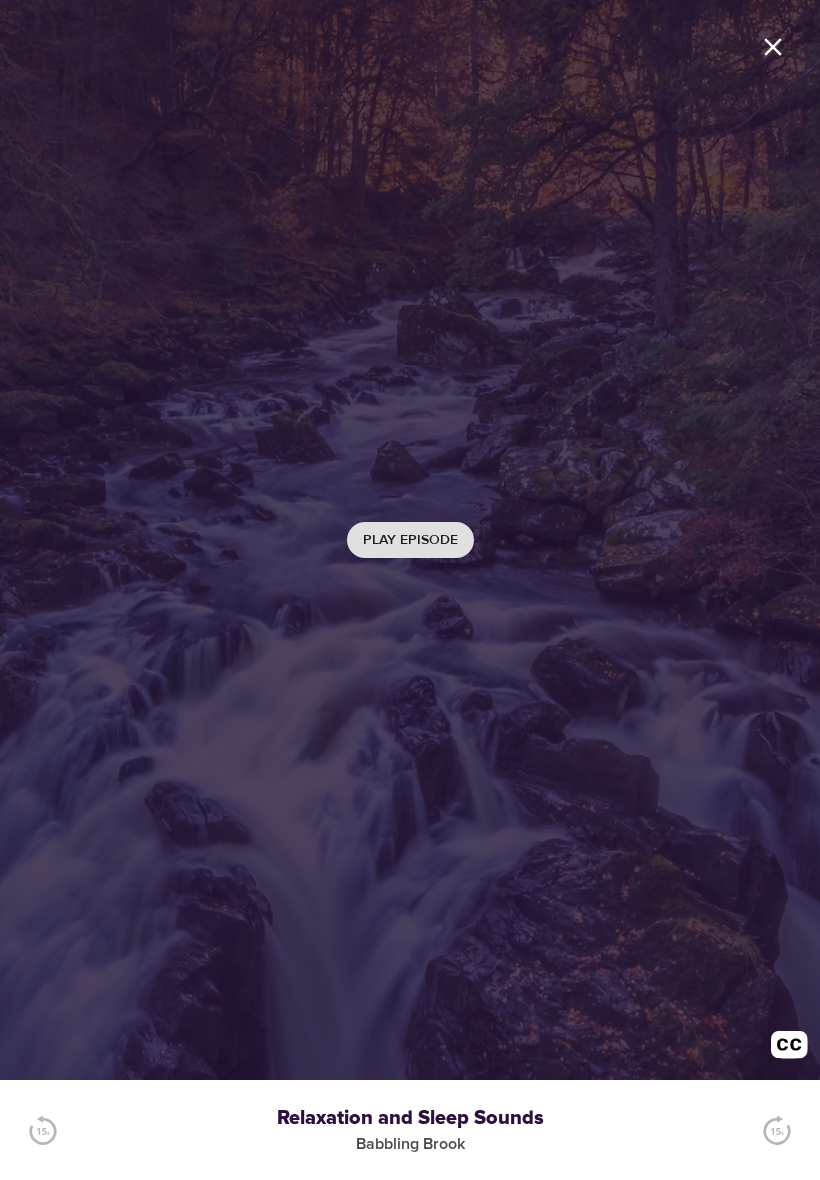 click on "Play Episode" at bounding box center (410, 540) 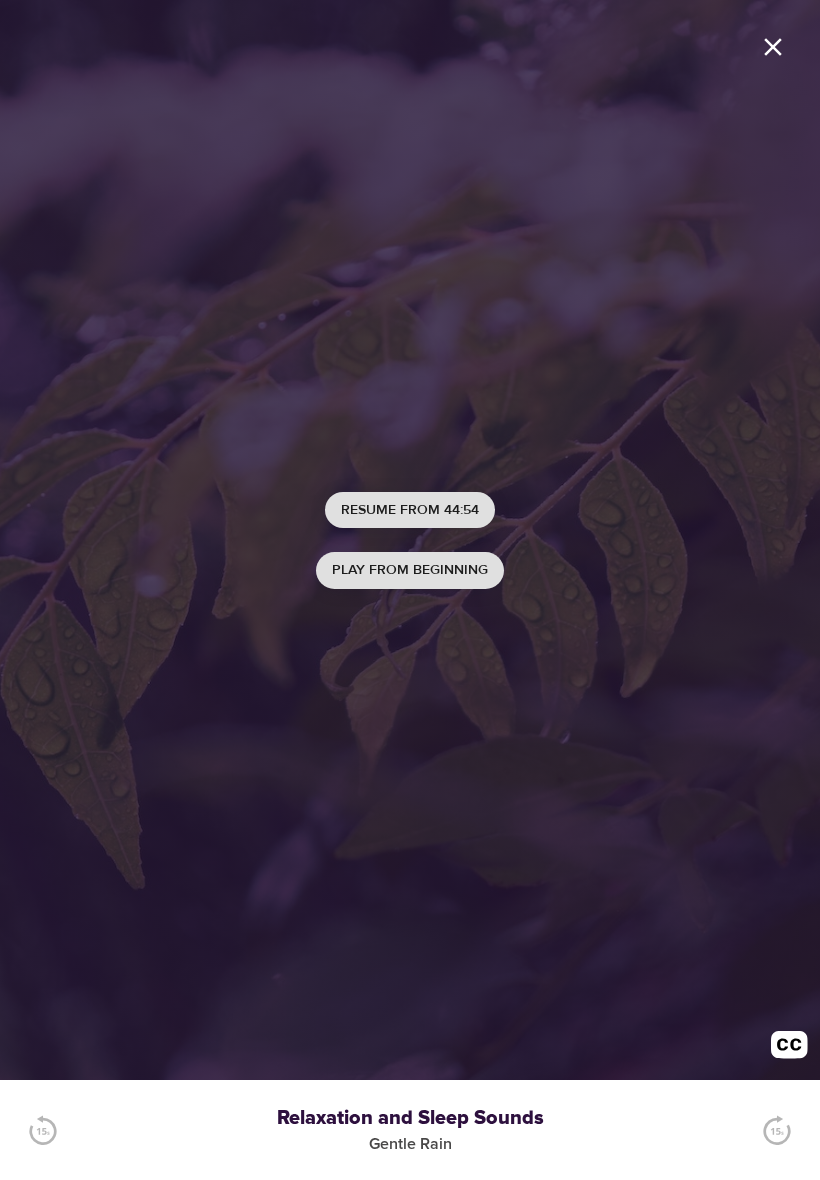 scroll, scrollTop: 0, scrollLeft: 0, axis: both 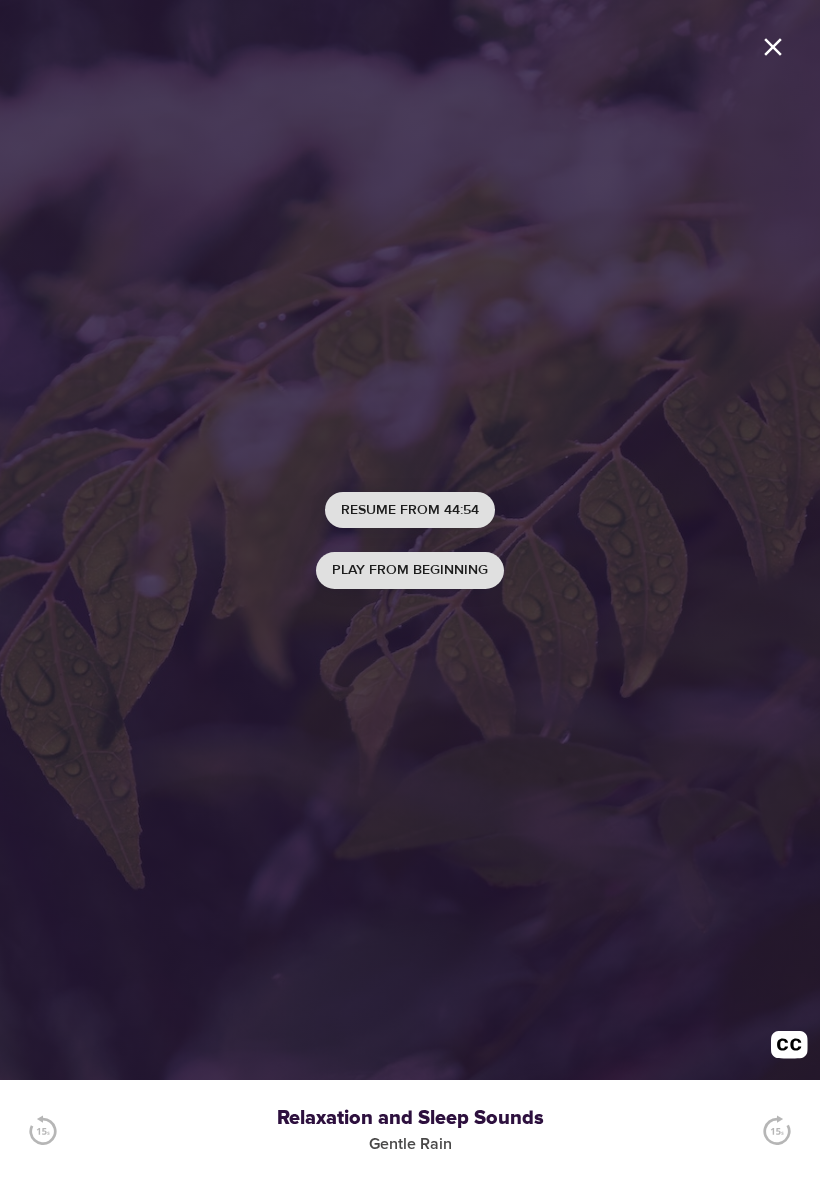 click on "Play from beginning" at bounding box center (410, 570) 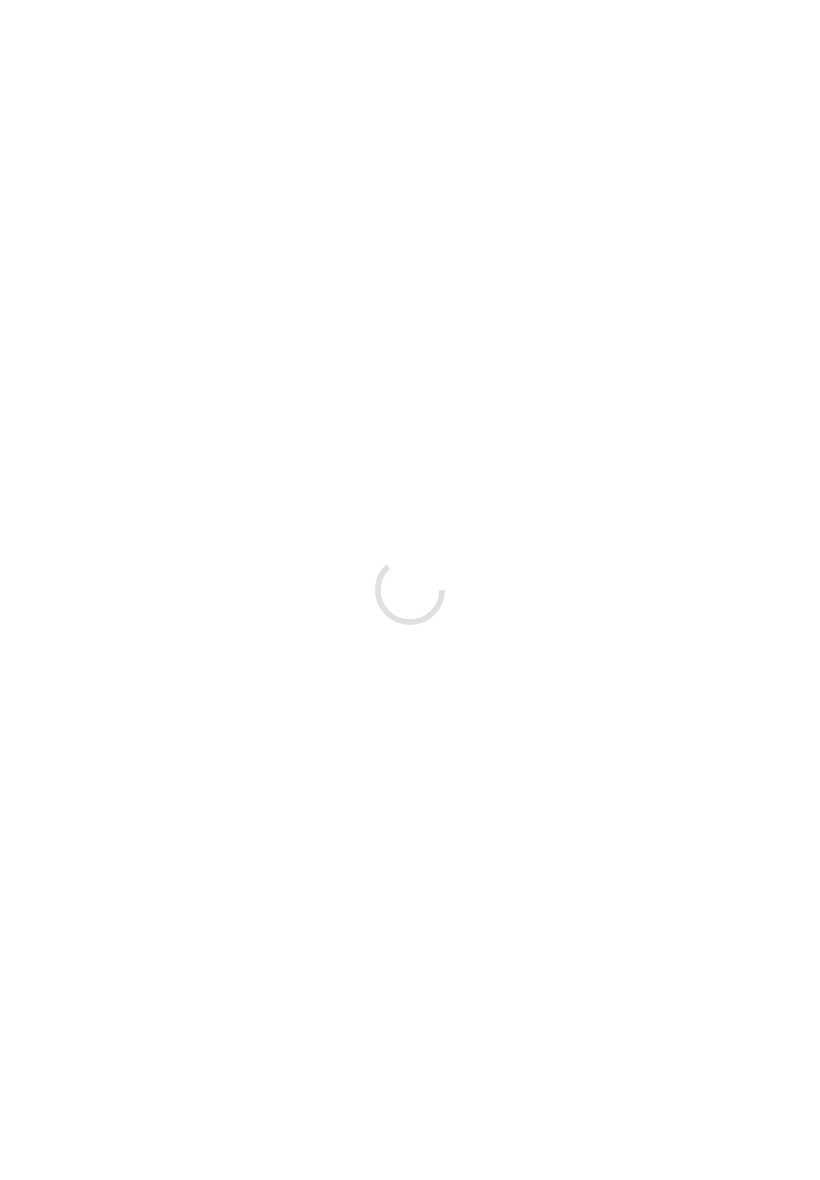 scroll, scrollTop: 0, scrollLeft: 0, axis: both 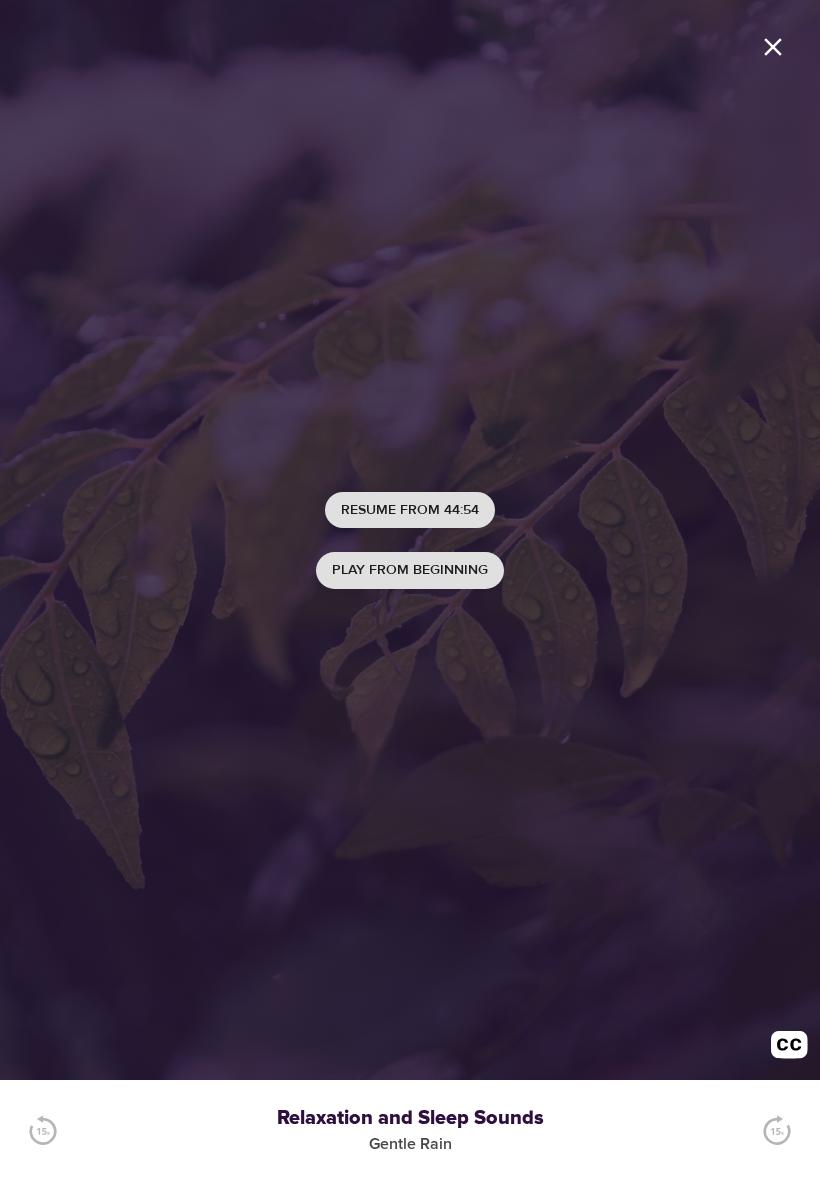 click on "Play from beginning" at bounding box center (410, 570) 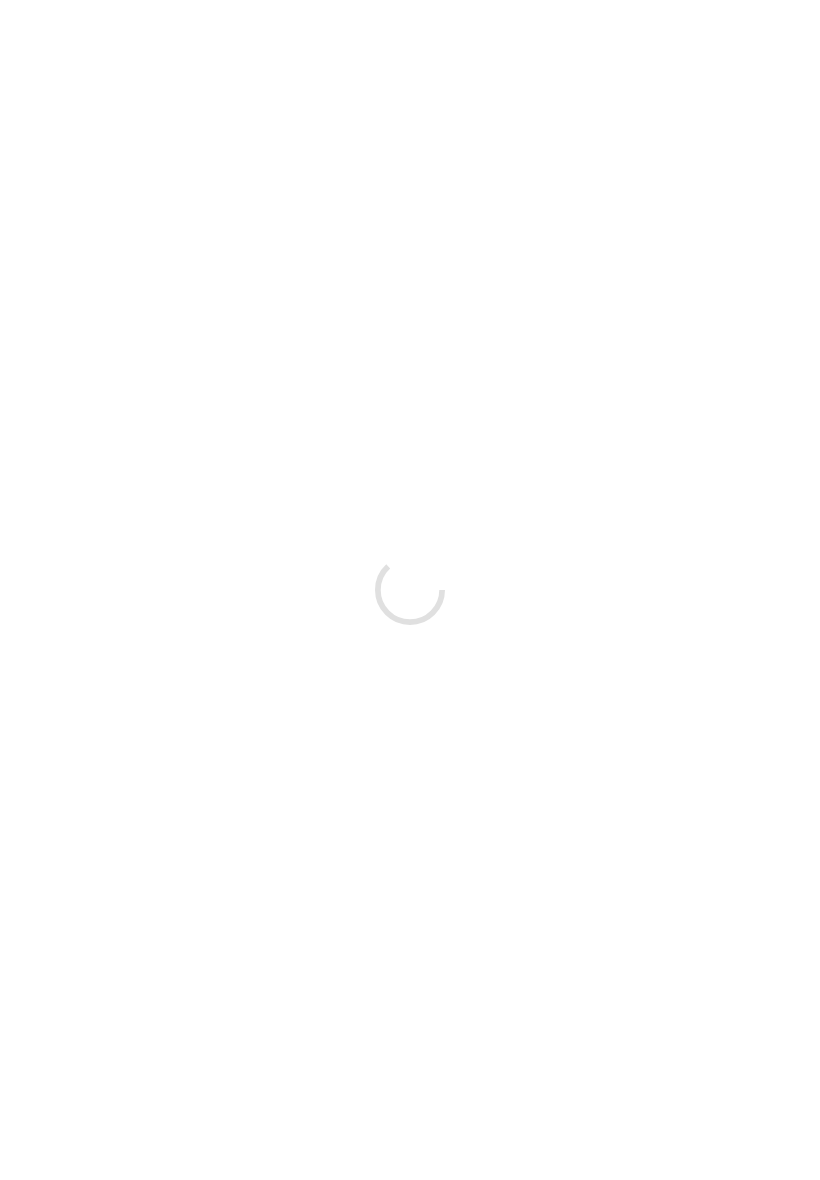 scroll, scrollTop: 0, scrollLeft: 0, axis: both 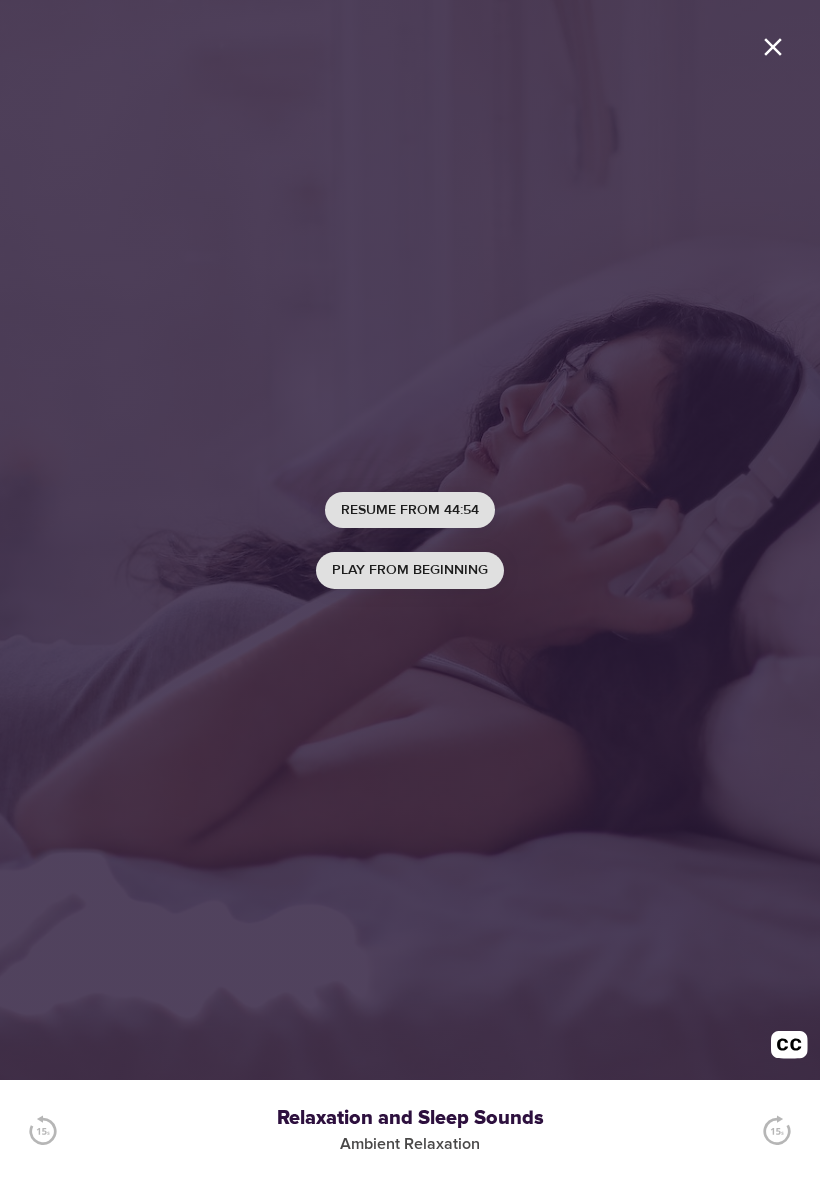 click on "Play from beginning" at bounding box center [410, 570] 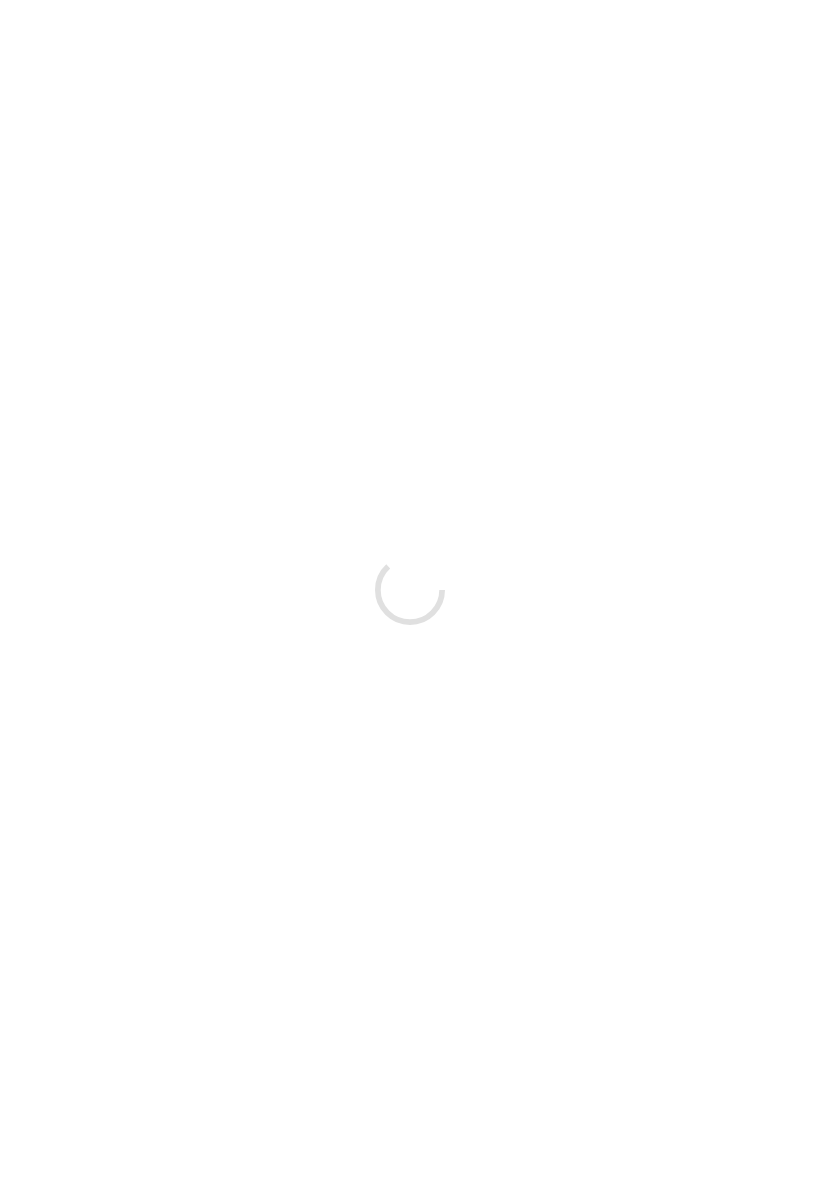 scroll, scrollTop: 0, scrollLeft: 0, axis: both 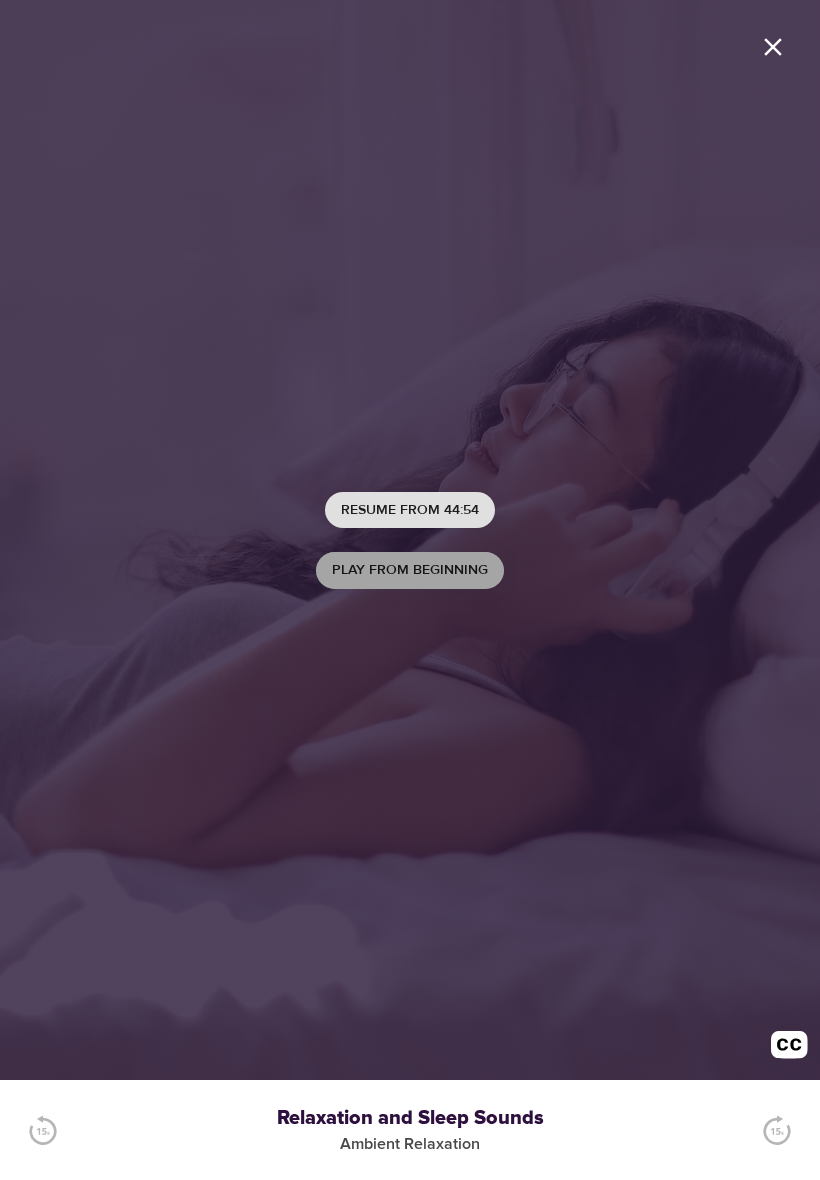 click on "Play from beginning" at bounding box center (410, 570) 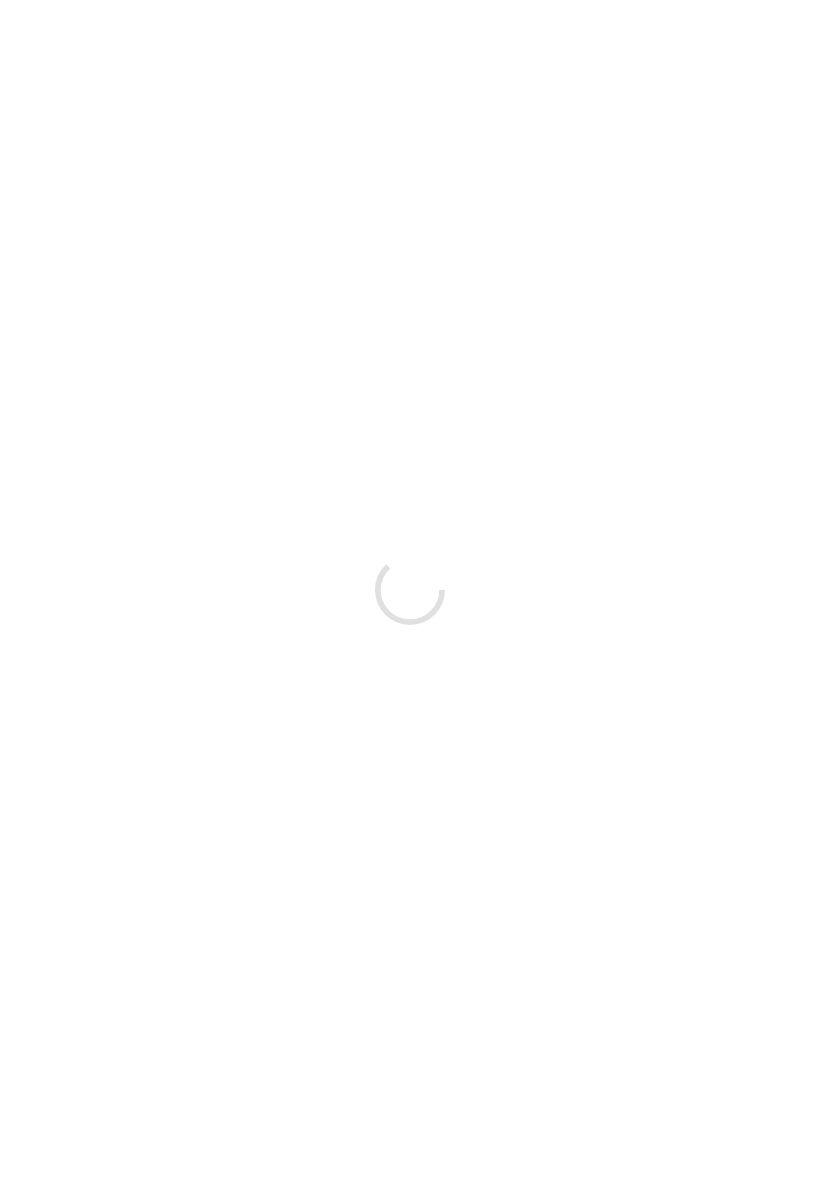 scroll, scrollTop: 0, scrollLeft: 0, axis: both 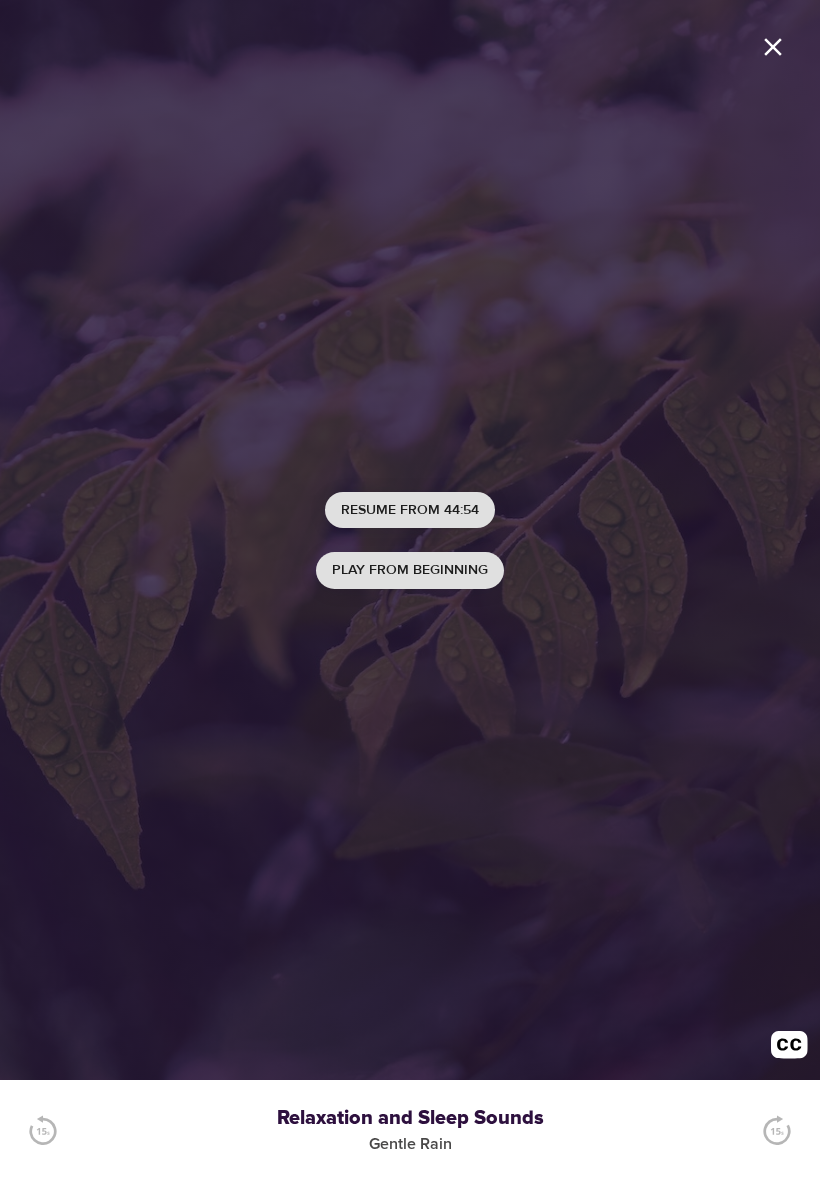 click on "Play from beginning" at bounding box center (410, 570) 